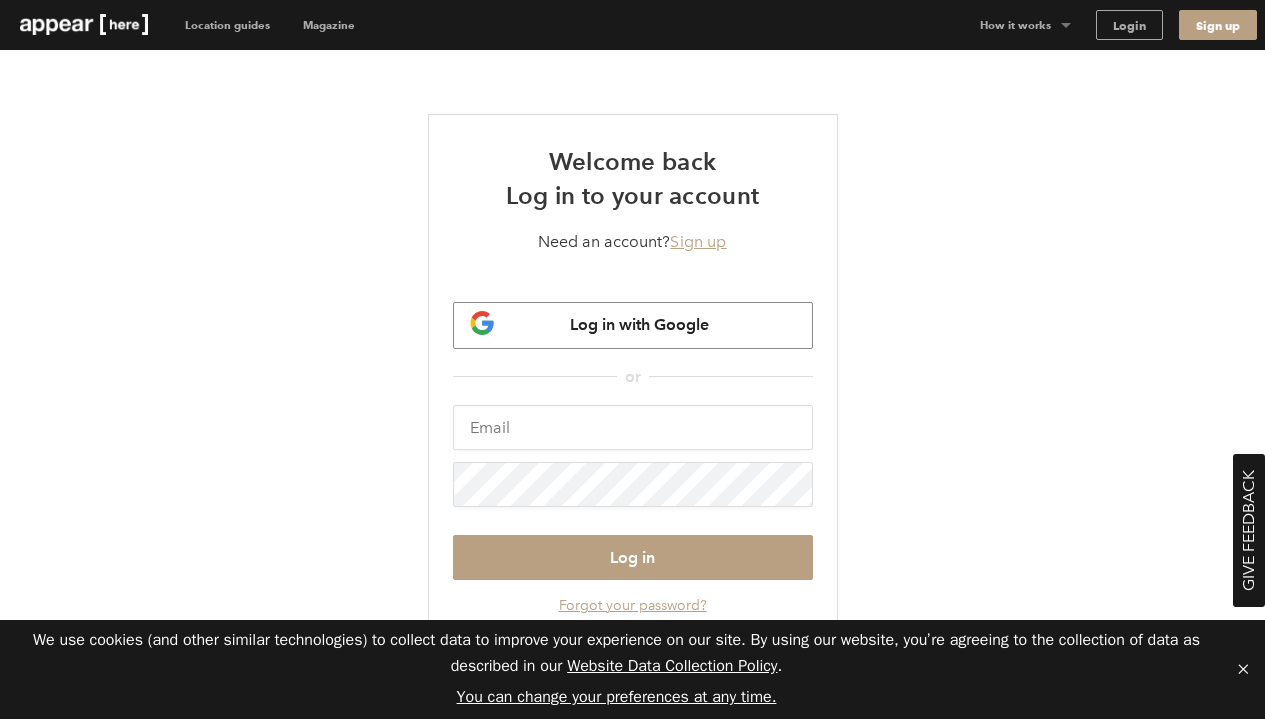 scroll, scrollTop: 0, scrollLeft: 0, axis: both 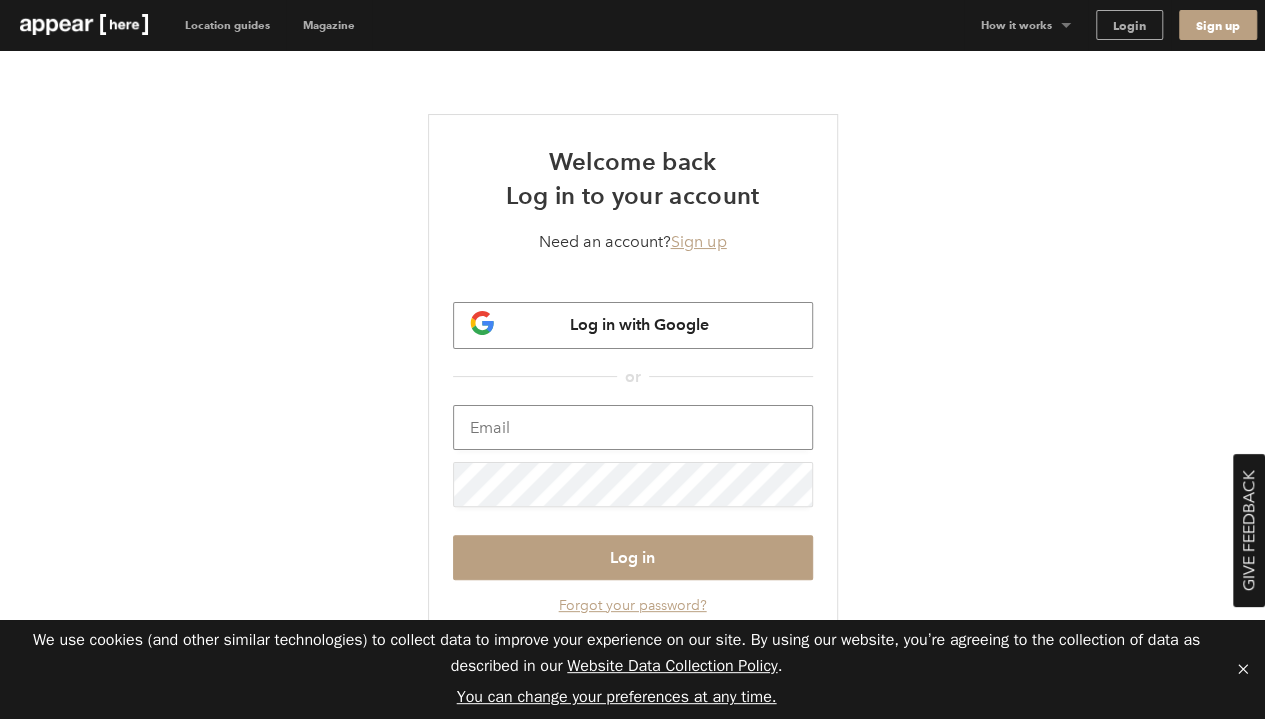 click at bounding box center [633, 427] 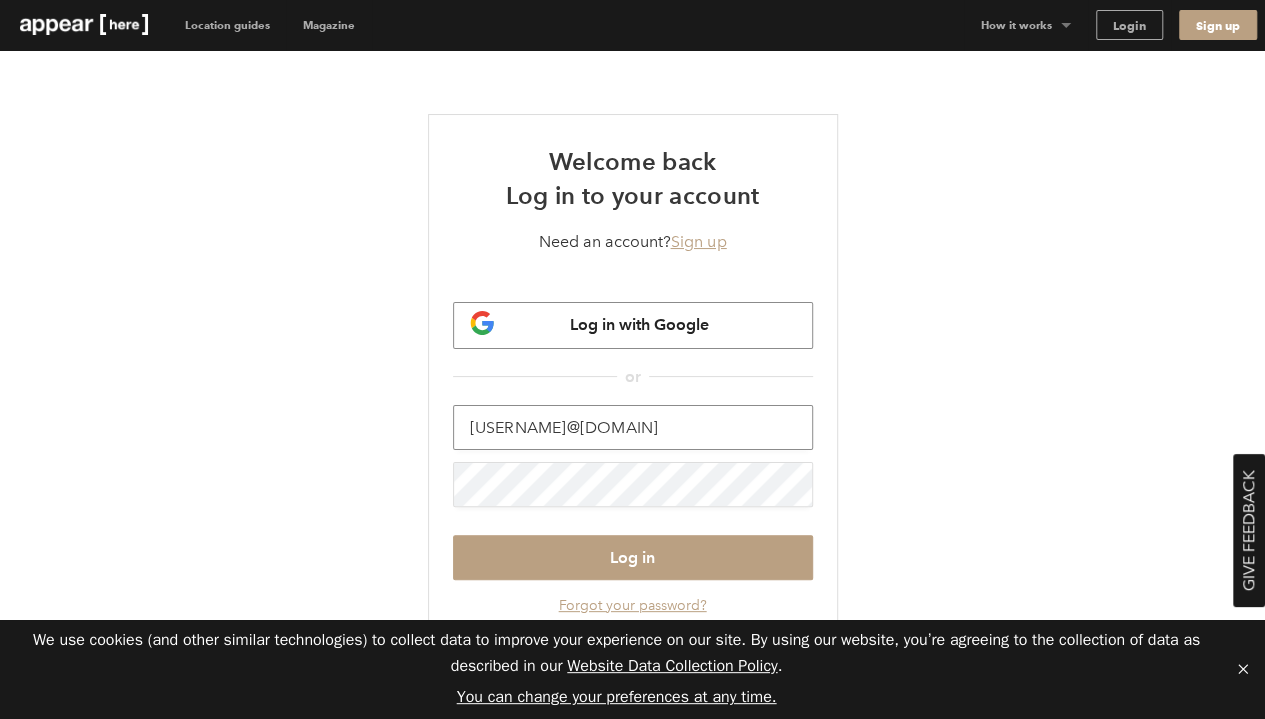 type on "[EMAIL]" 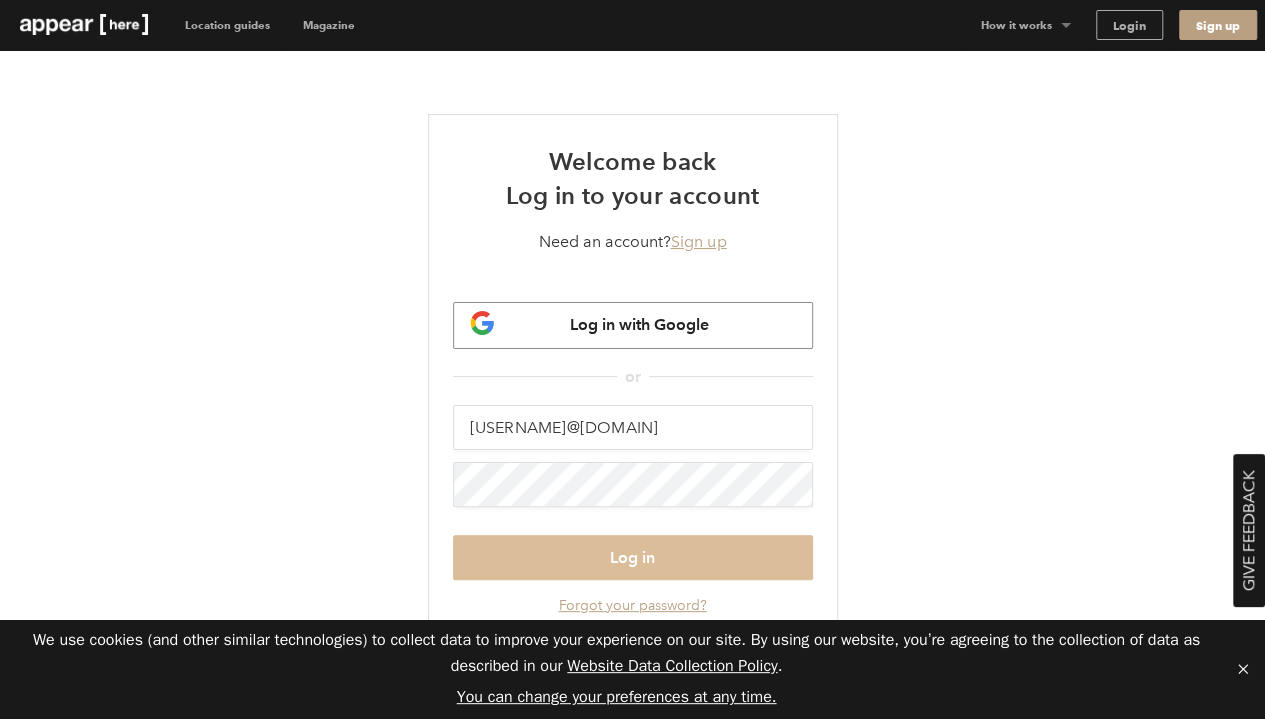 click on "Log in" at bounding box center (633, 557) 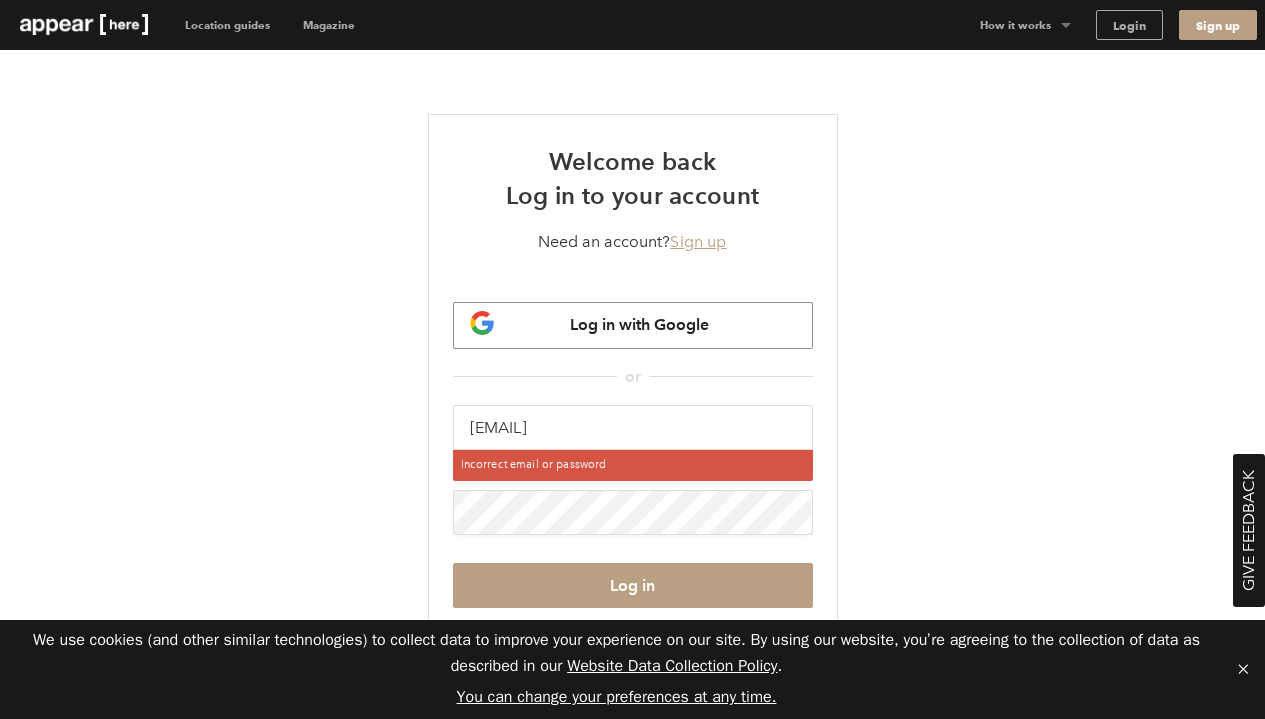 scroll, scrollTop: 0, scrollLeft: 0, axis: both 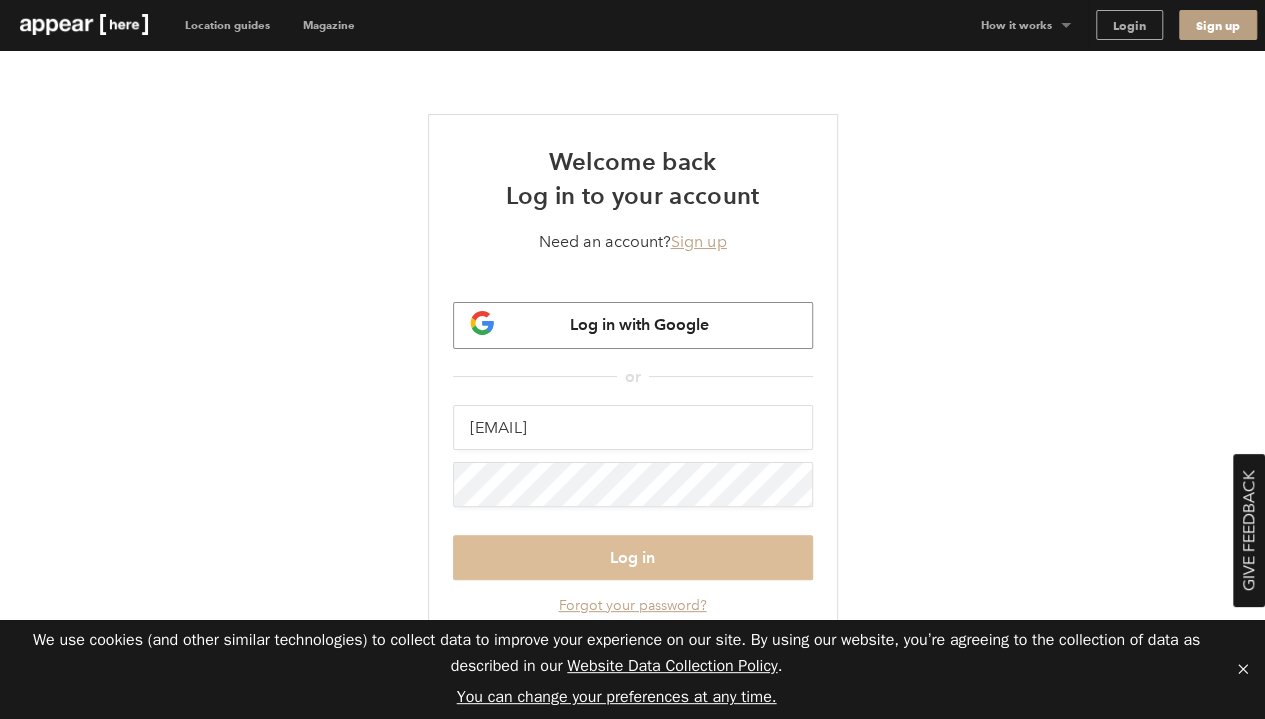 click on "Log in" at bounding box center (633, 557) 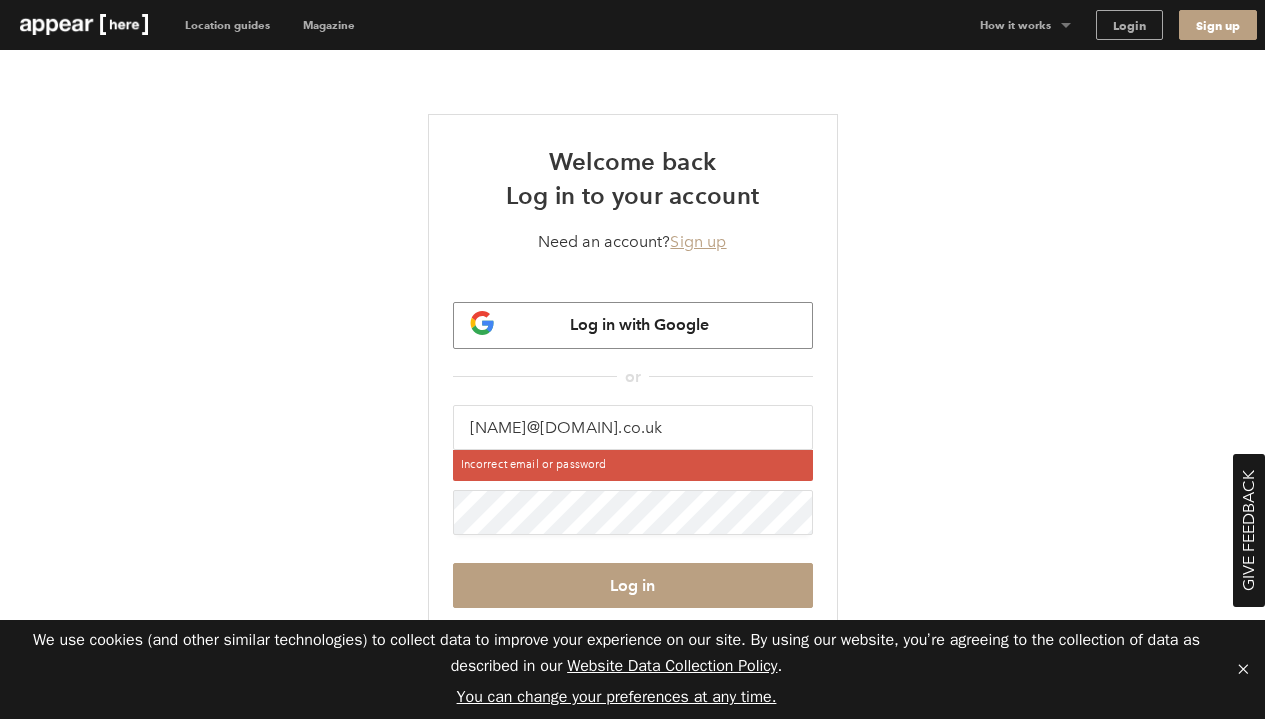 scroll, scrollTop: 0, scrollLeft: 0, axis: both 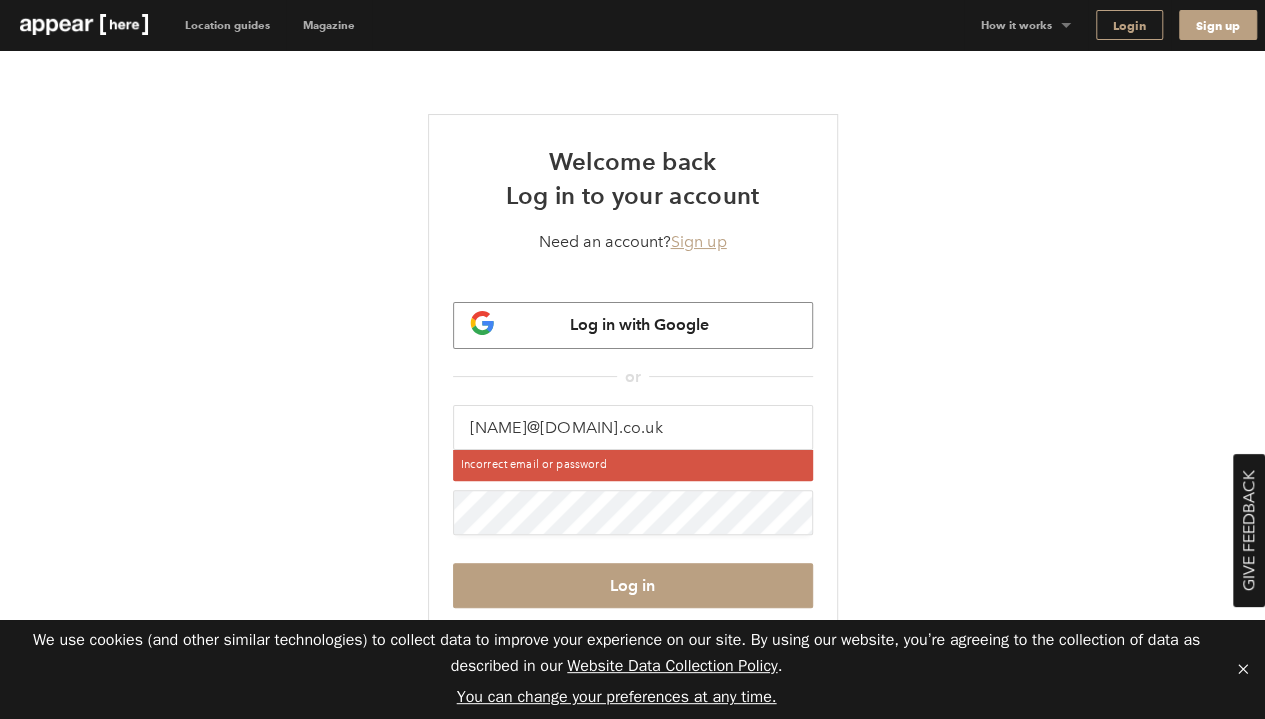 click on "Login" at bounding box center (1129, 25) 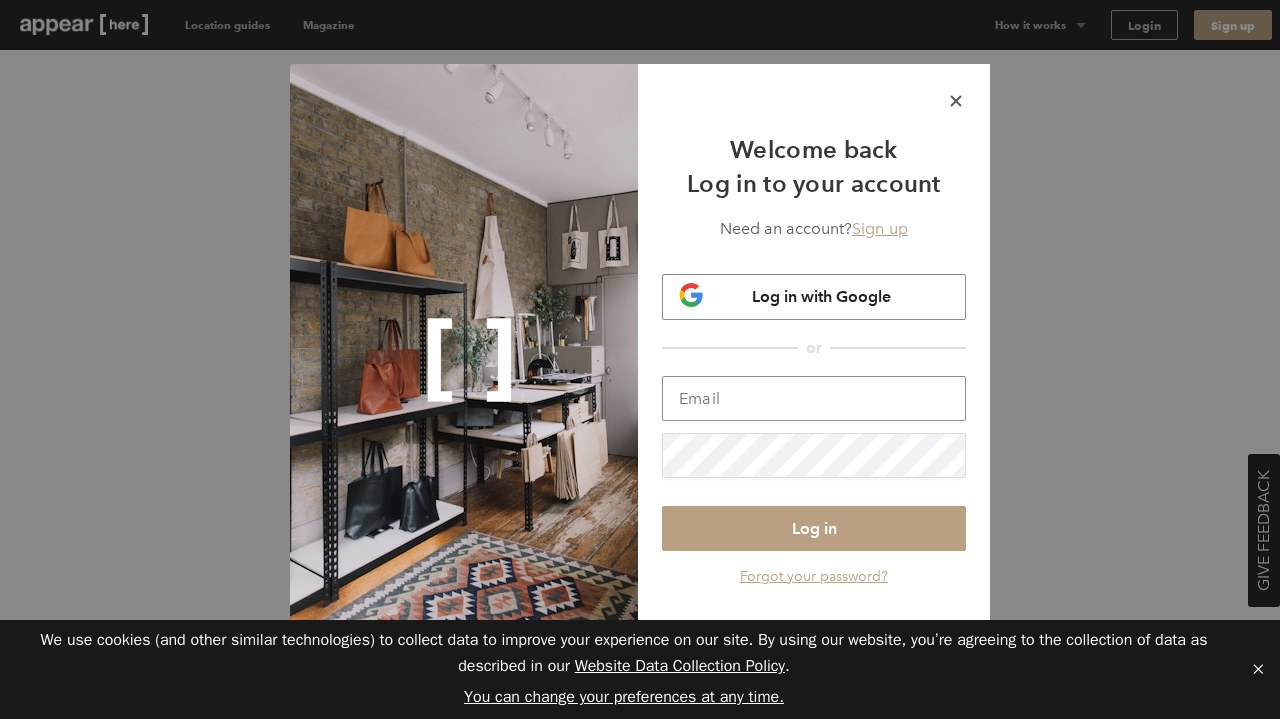 click at bounding box center (814, 398) 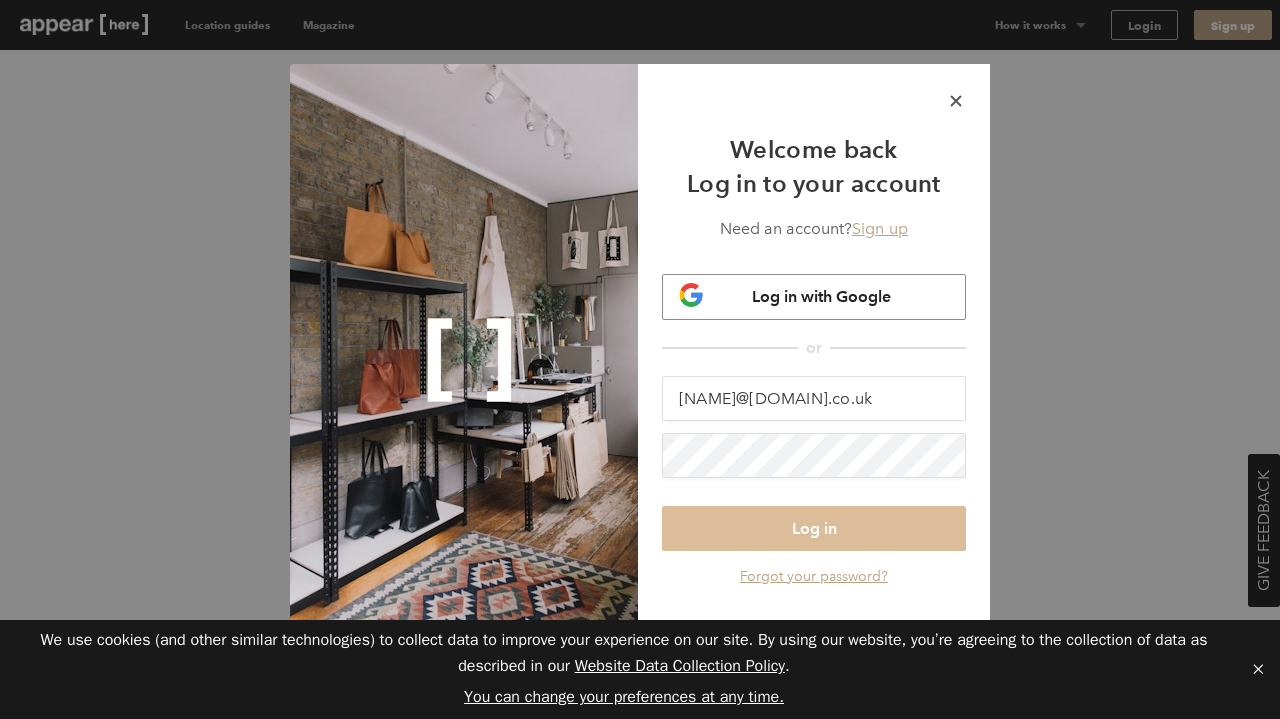 click on "Log in" at bounding box center [814, 528] 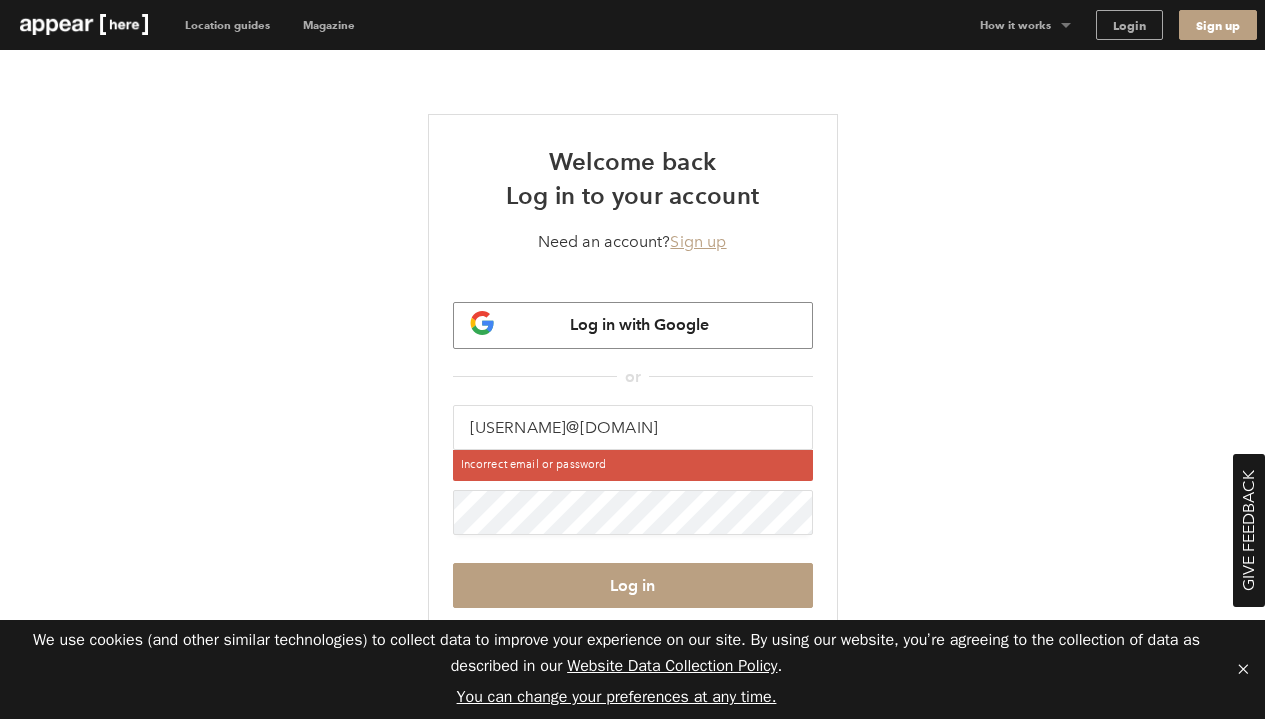 scroll, scrollTop: 0, scrollLeft: 0, axis: both 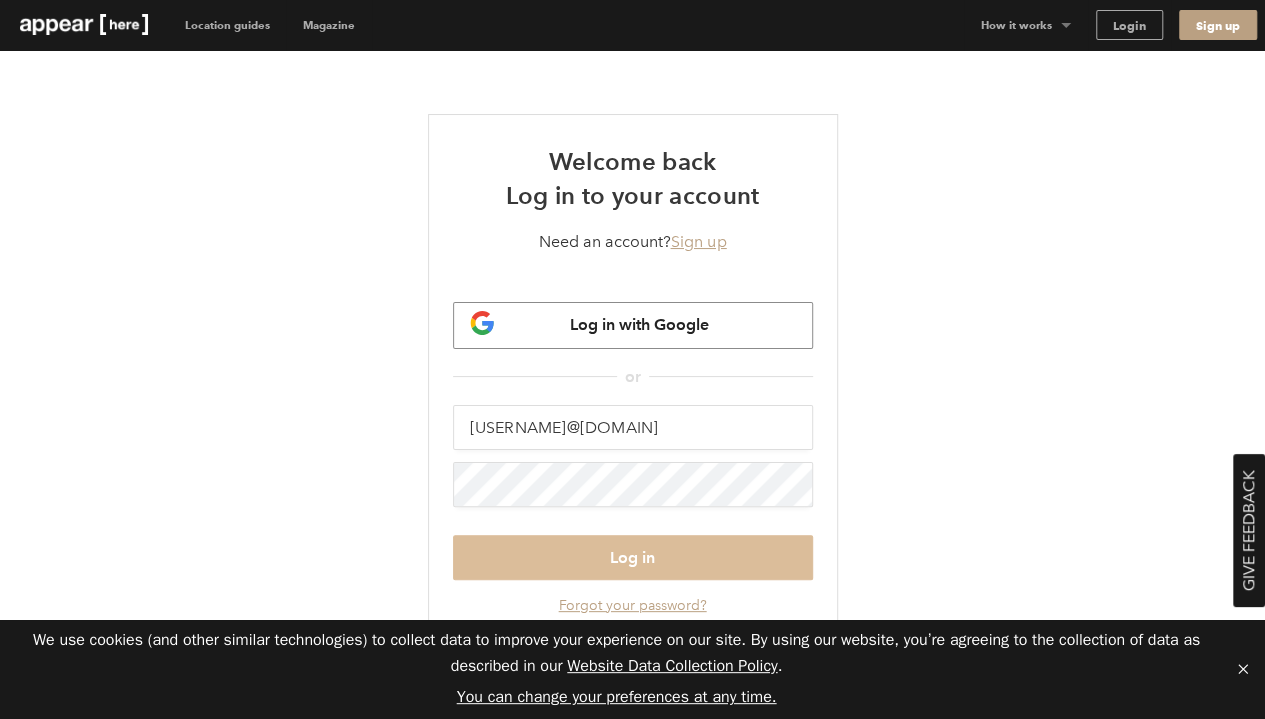 click on "Log in" at bounding box center [633, 557] 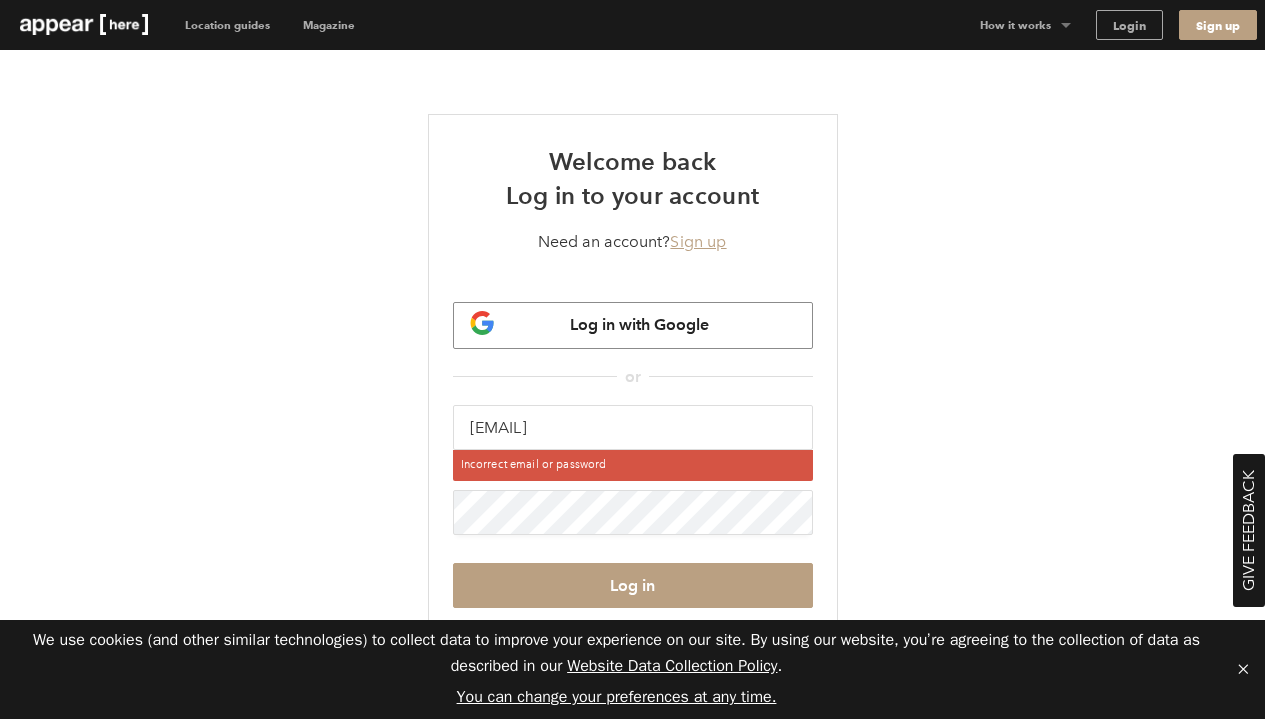 scroll, scrollTop: 0, scrollLeft: 0, axis: both 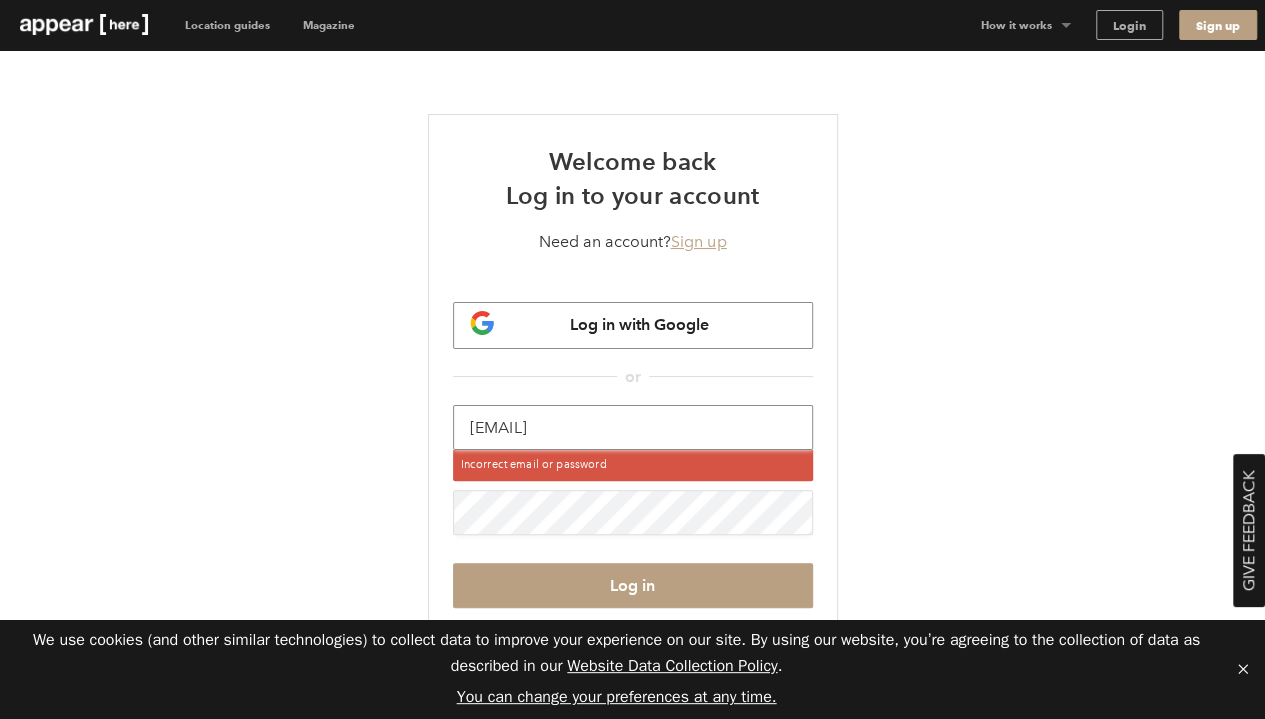 drag, startPoint x: 754, startPoint y: 430, endPoint x: 173, endPoint y: 419, distance: 581.1041 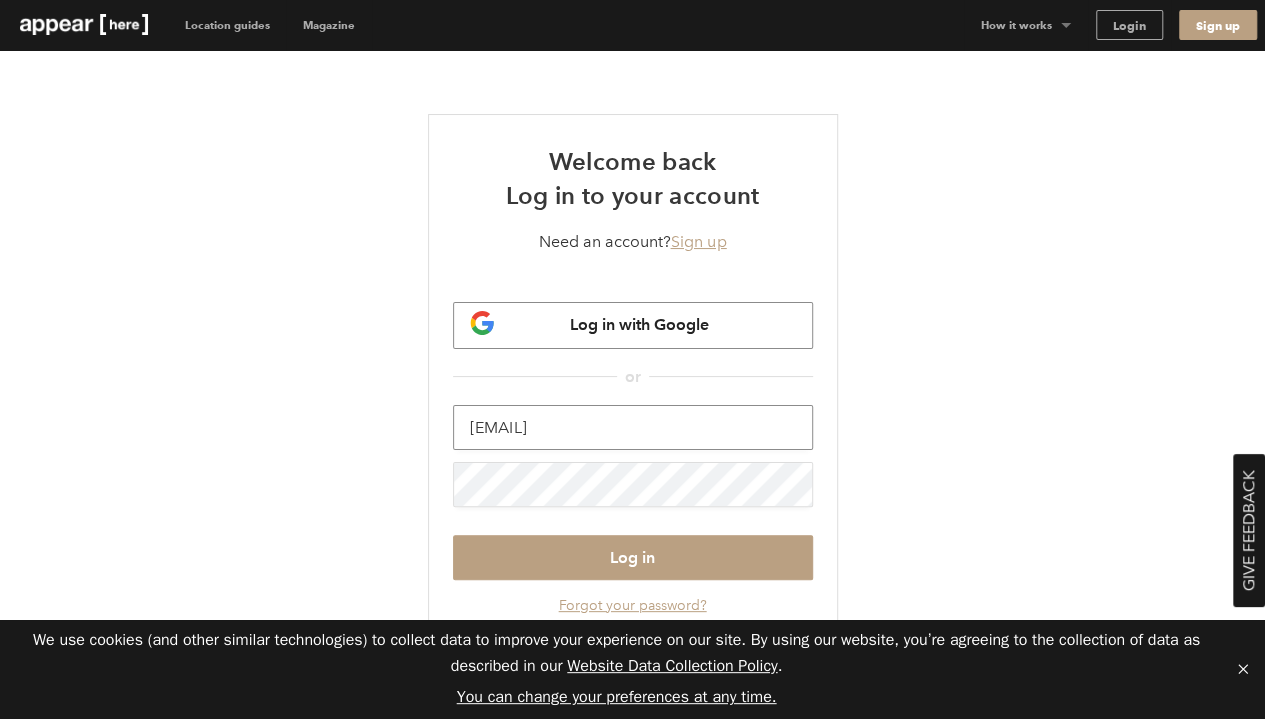 type on "dan@boxpark.co.uk" 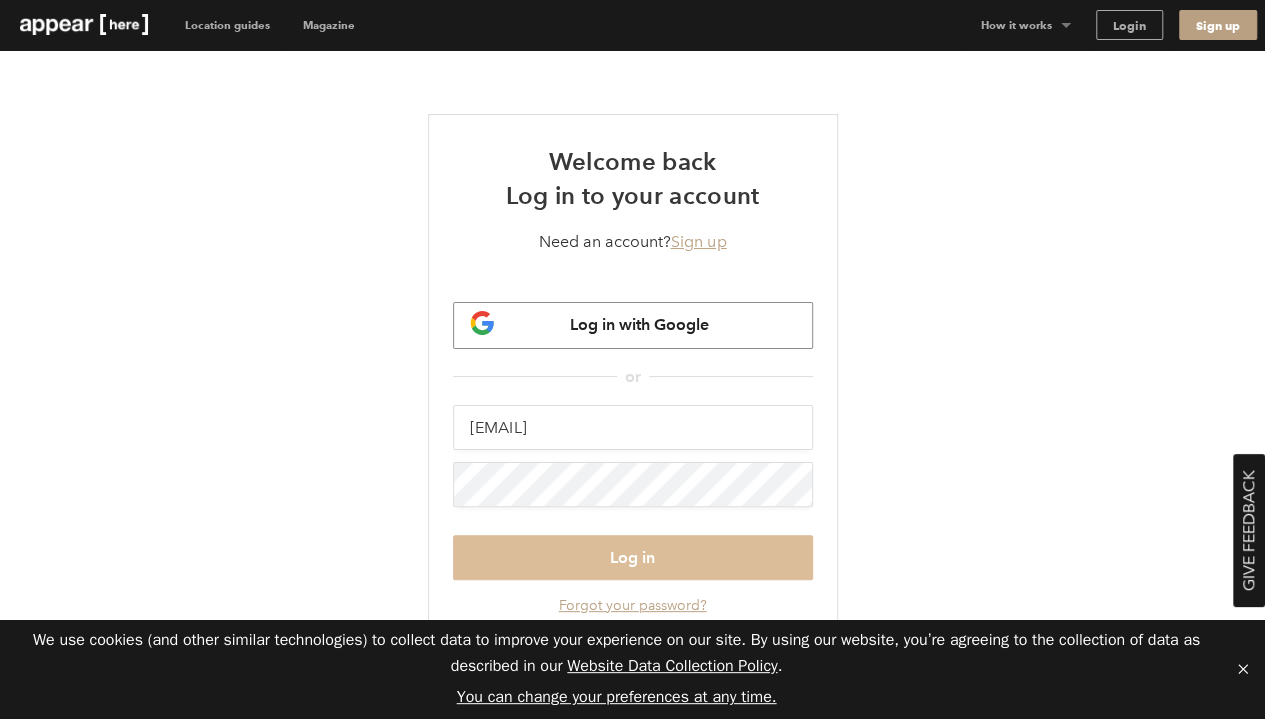 click on "Log in" at bounding box center (633, 557) 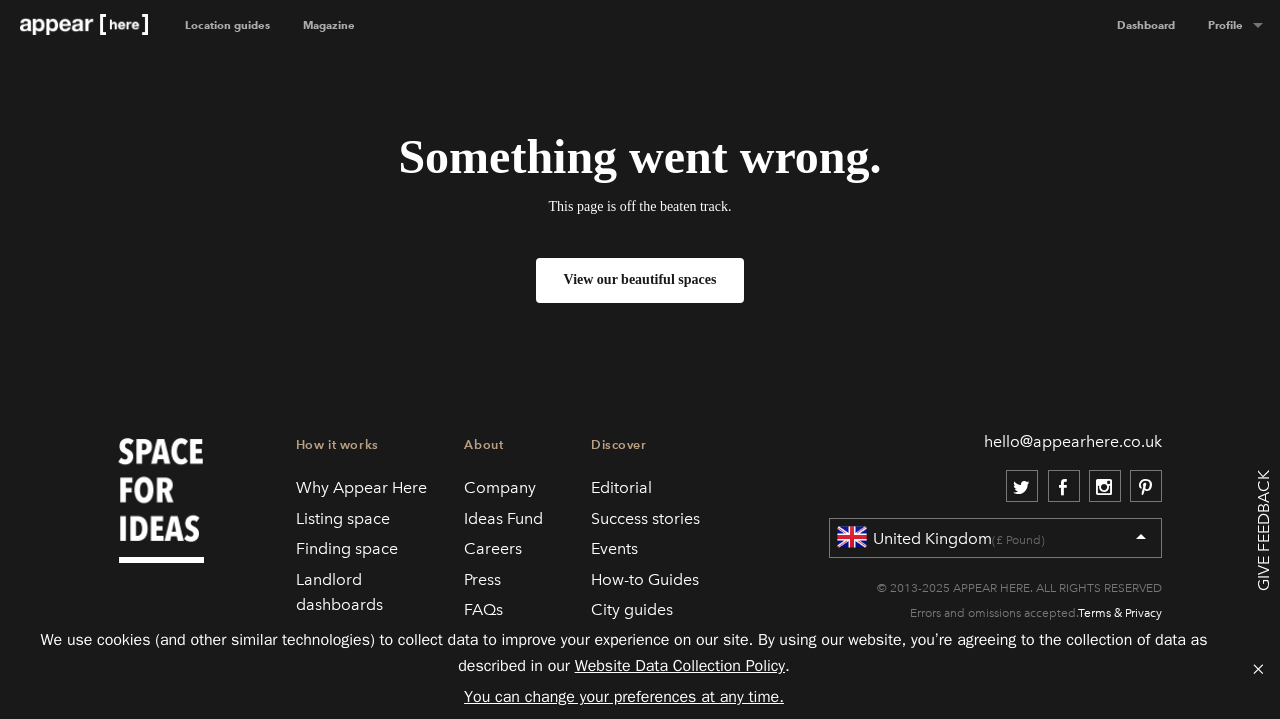 scroll, scrollTop: 0, scrollLeft: 0, axis: both 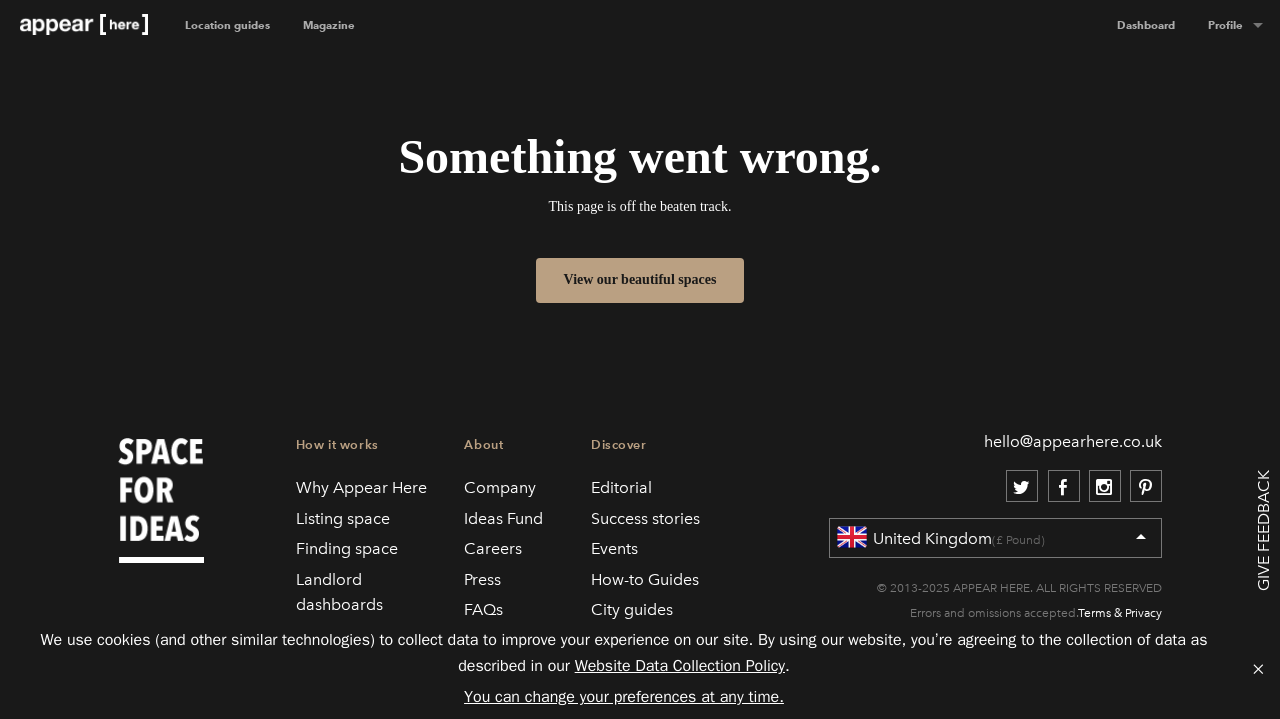 click on "View our beautiful spaces" at bounding box center (640, 280) 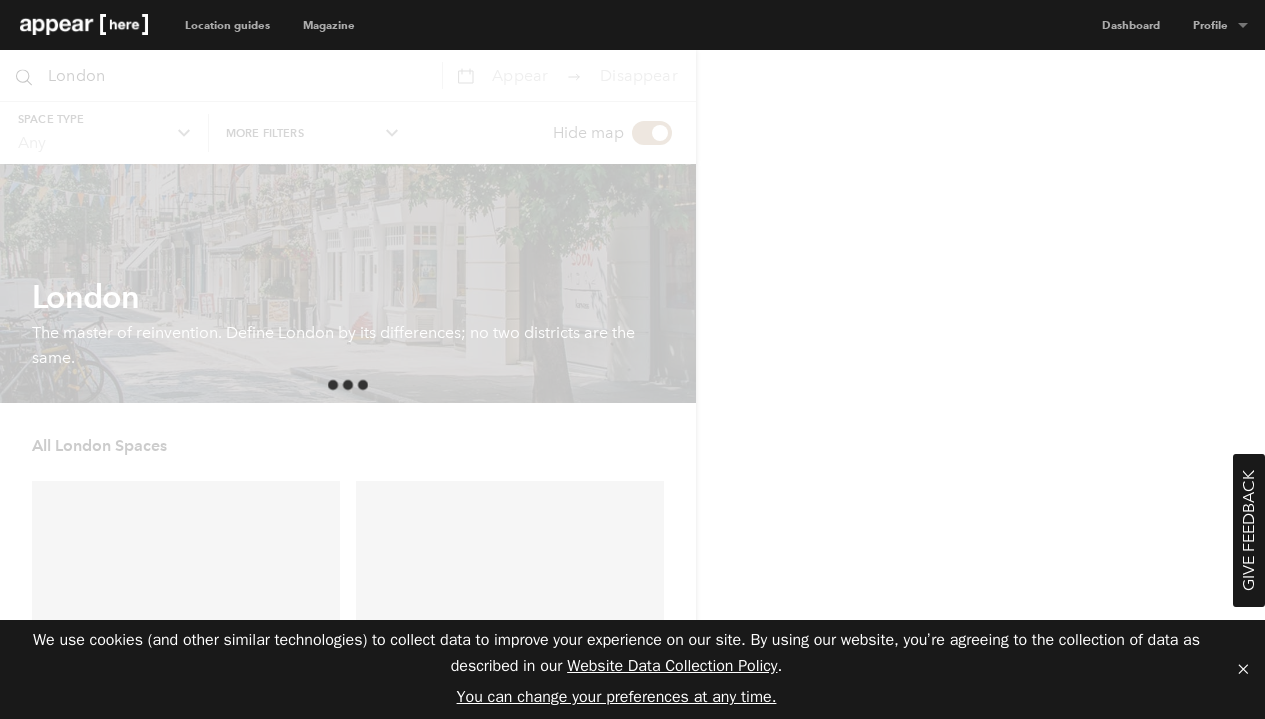 scroll, scrollTop: 0, scrollLeft: 0, axis: both 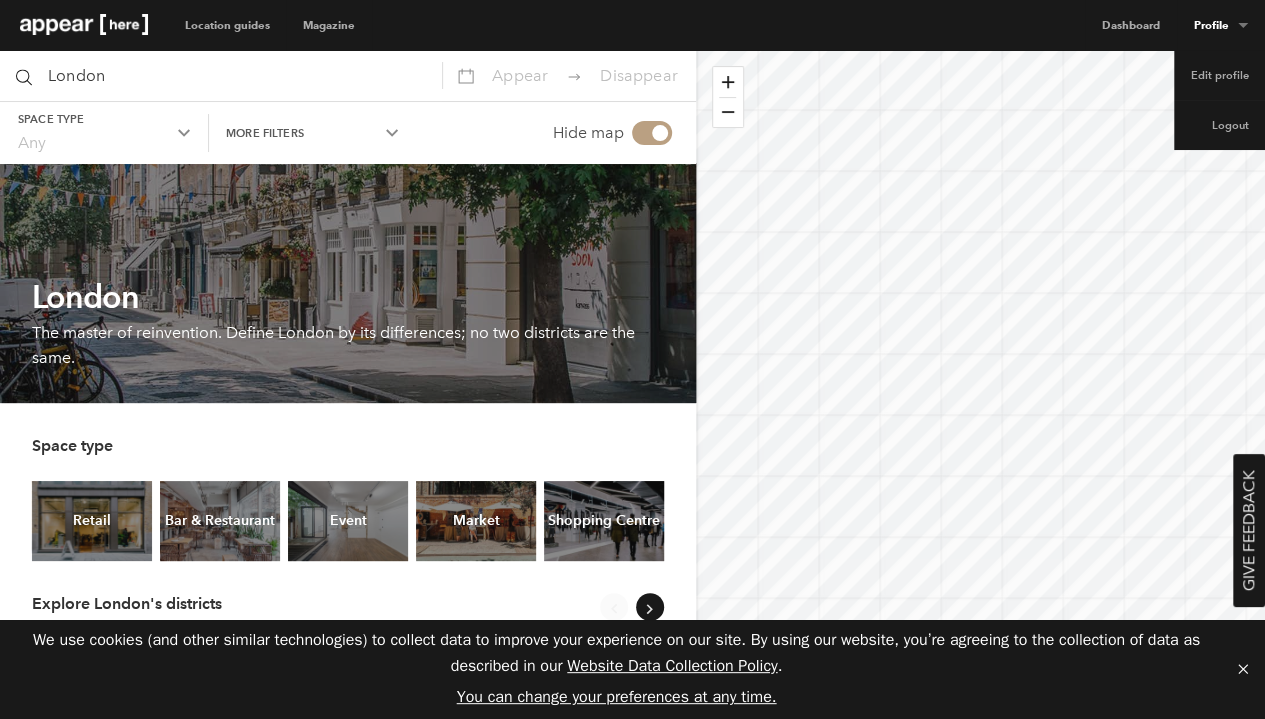 click on "Profile" at bounding box center (1221, 25) 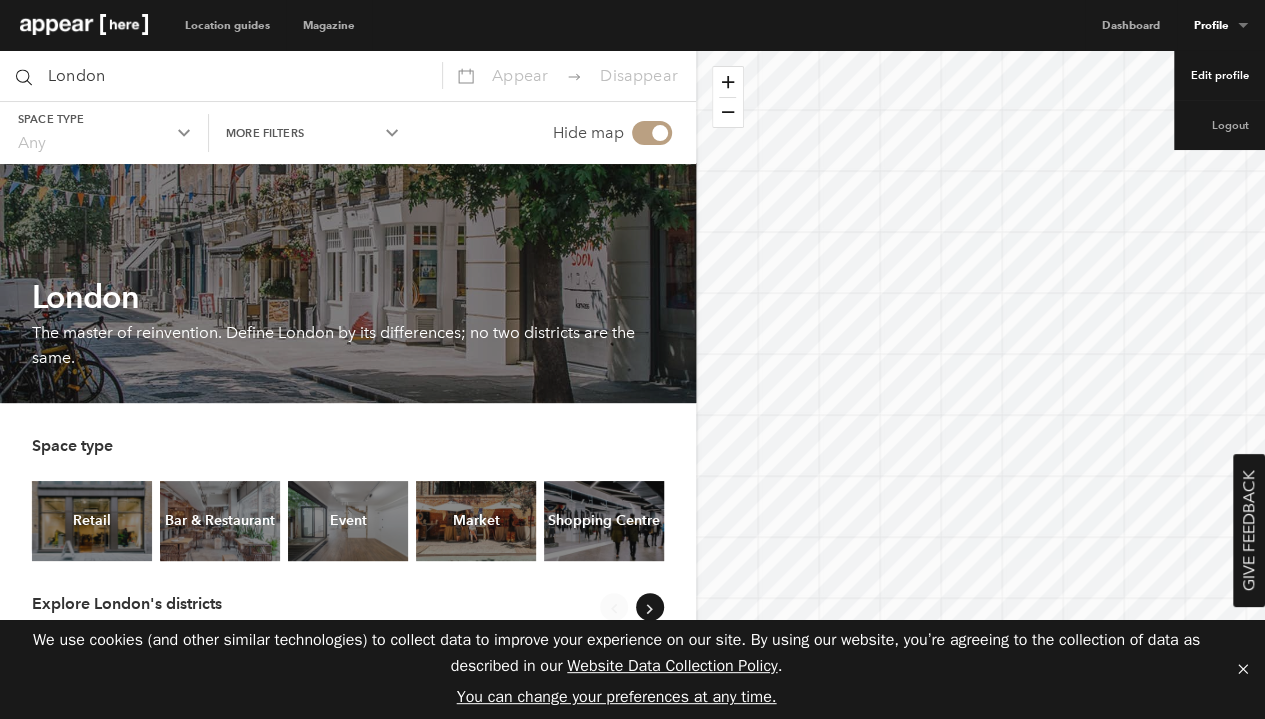 click on "Edit profile" at bounding box center (1219, 75) 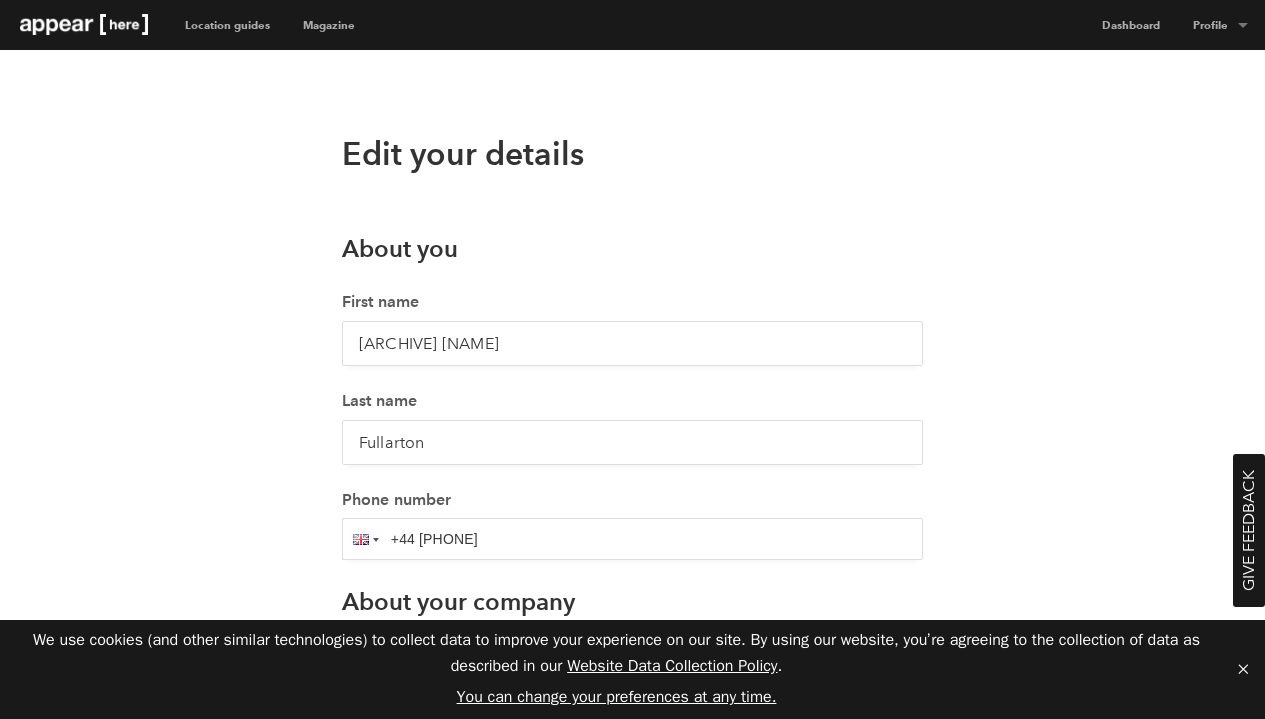 scroll, scrollTop: 0, scrollLeft: 0, axis: both 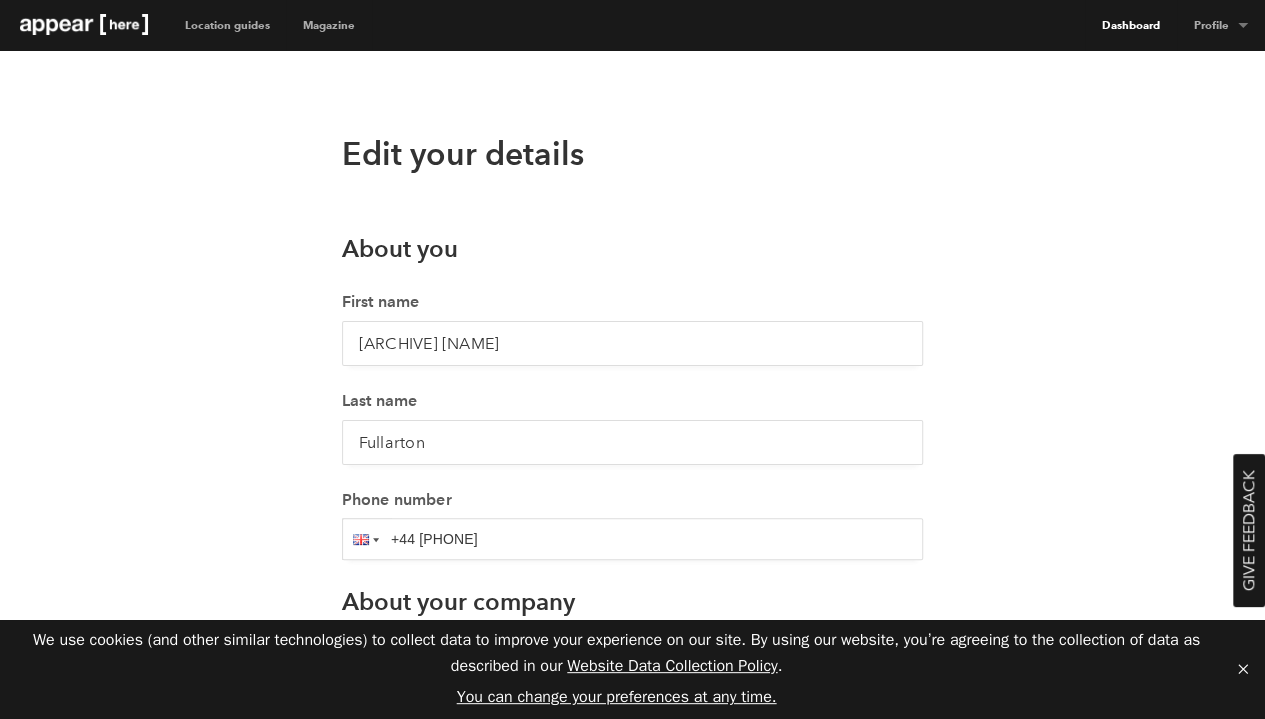 click on "Dashboard" at bounding box center [1130, 25] 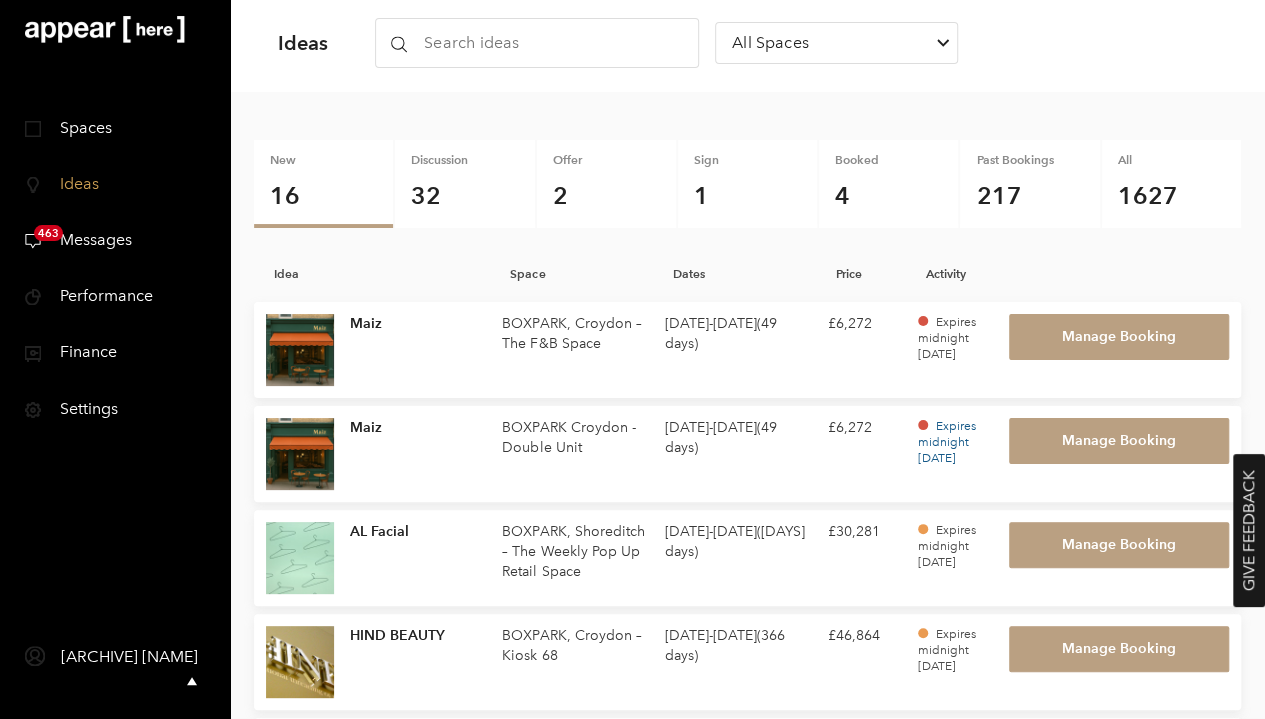 scroll, scrollTop: 0, scrollLeft: 0, axis: both 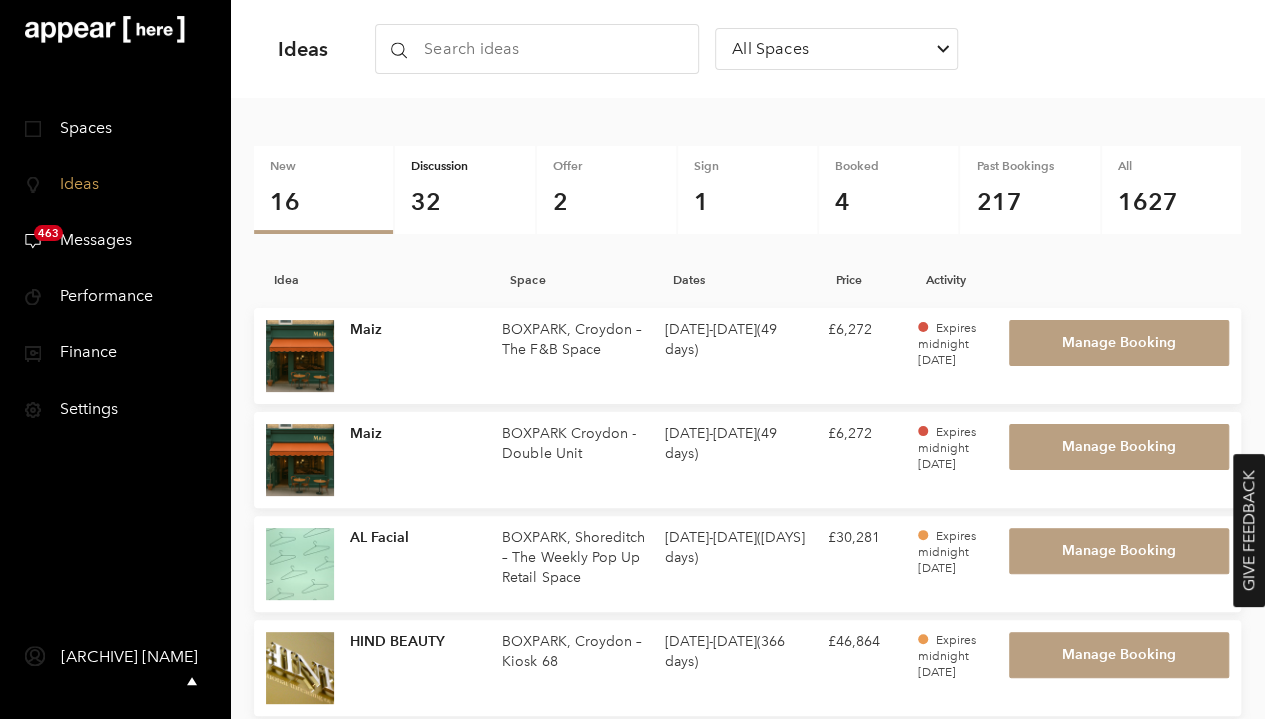 click on "32" at bounding box center (464, 202) 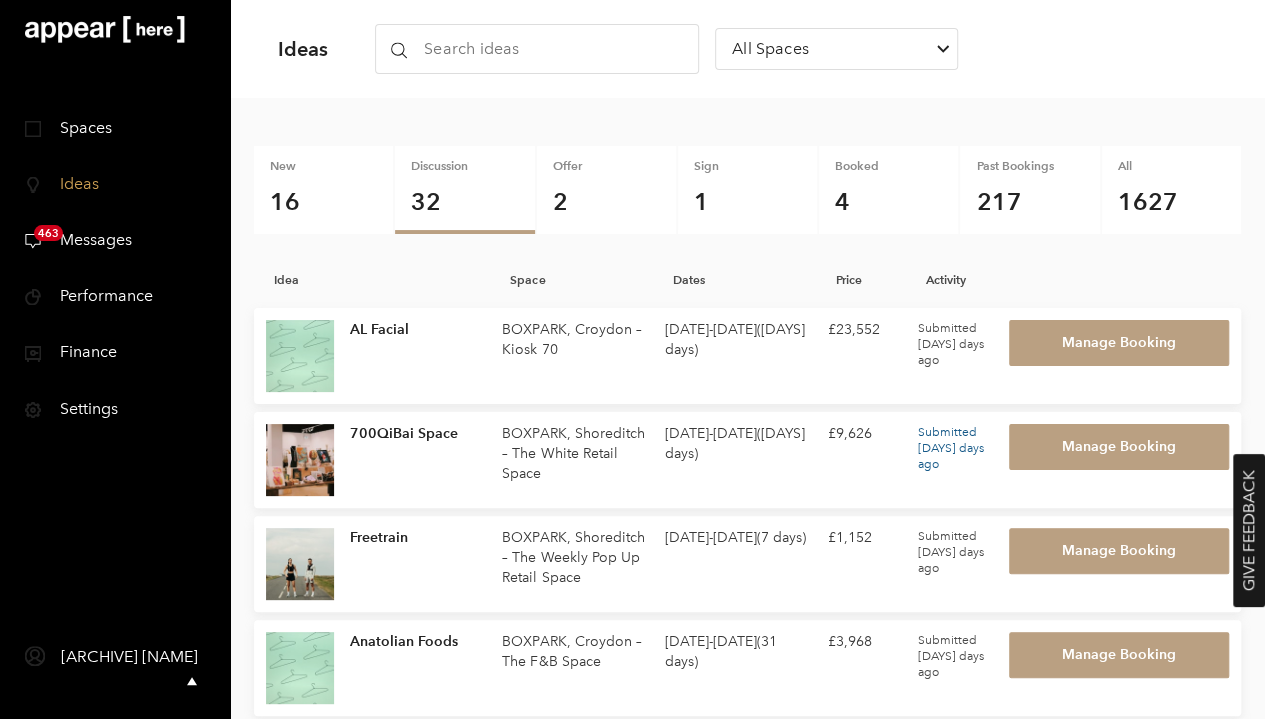 click on "700QiBai Space" at bounding box center (418, 460) 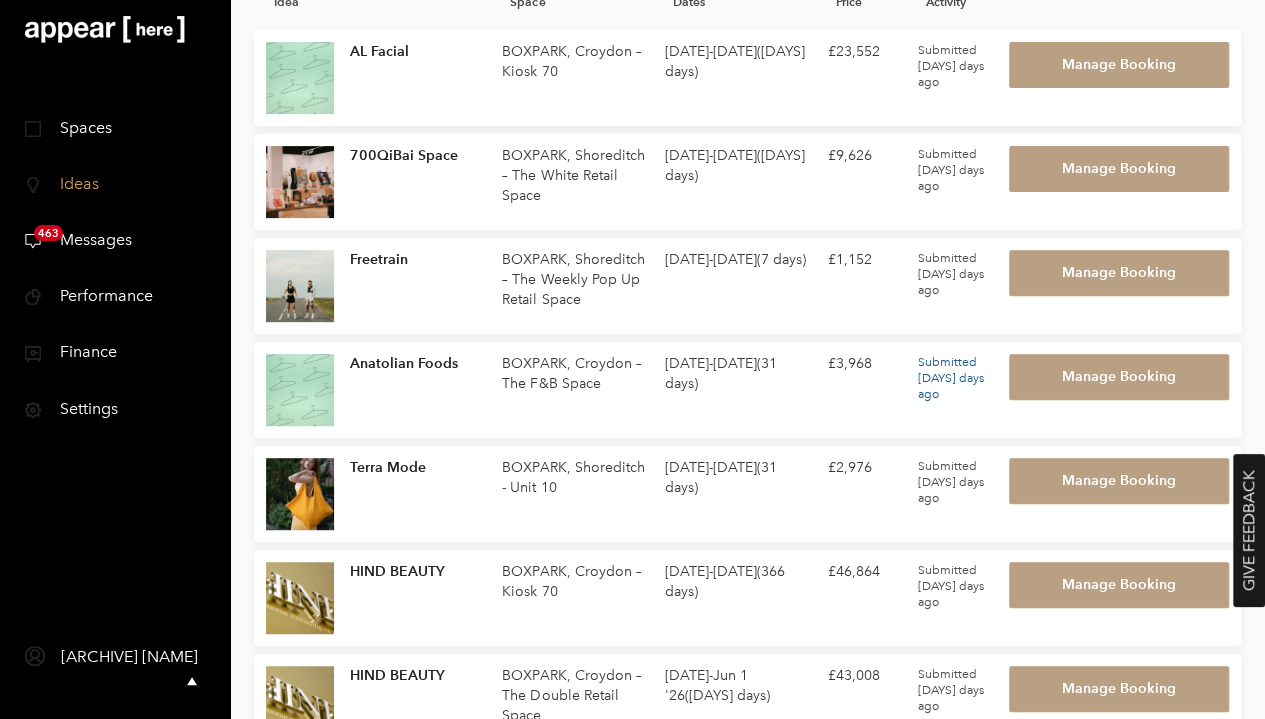 scroll, scrollTop: 300, scrollLeft: 0, axis: vertical 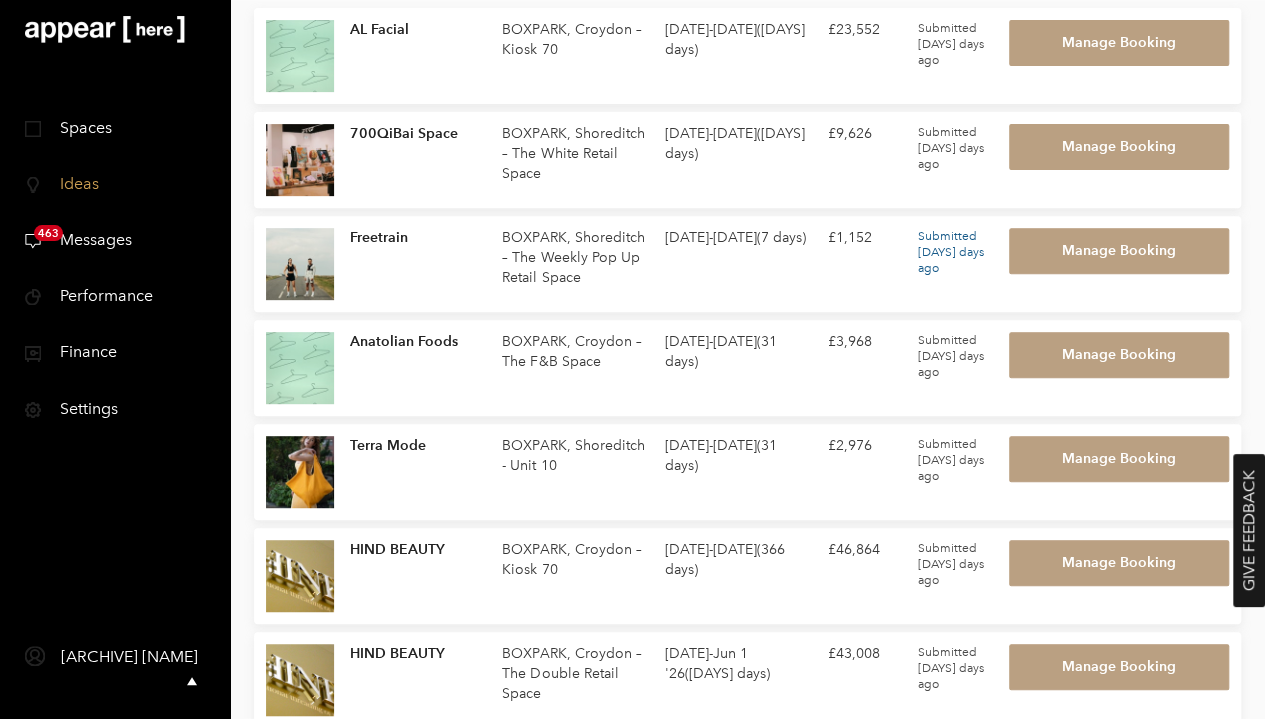 click on "Freetrain" at bounding box center (418, 264) 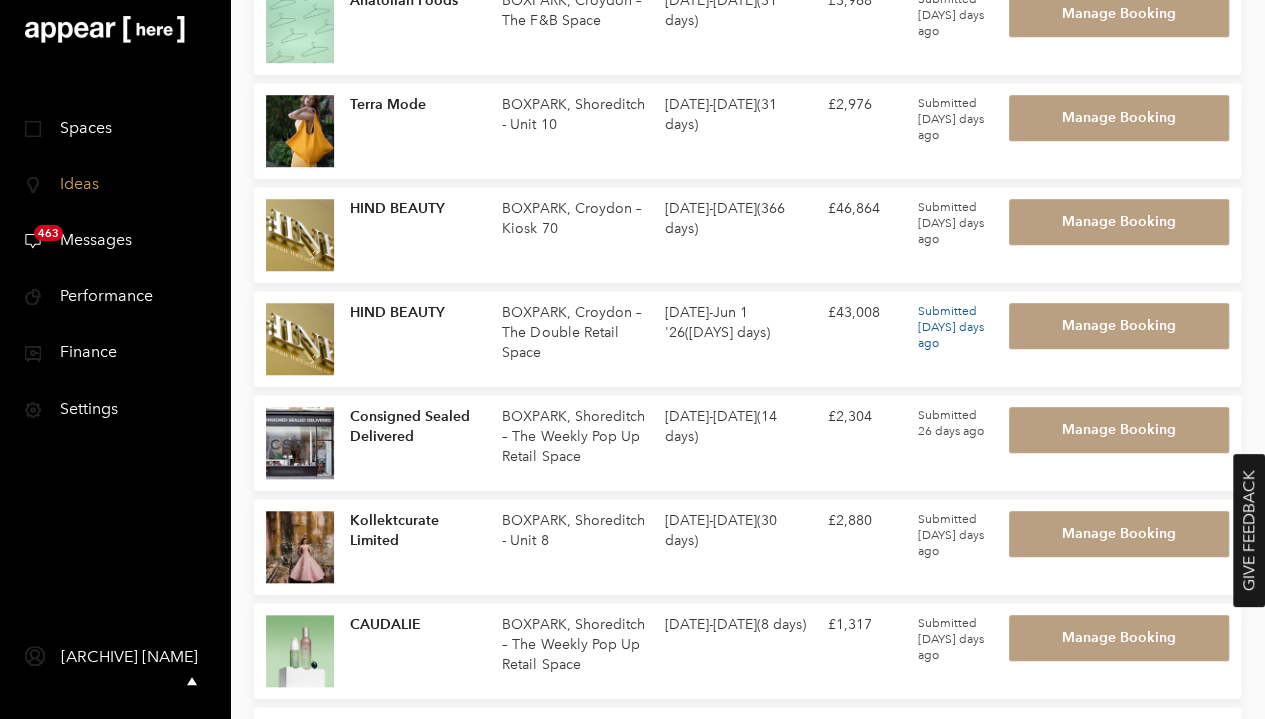 scroll, scrollTop: 700, scrollLeft: 0, axis: vertical 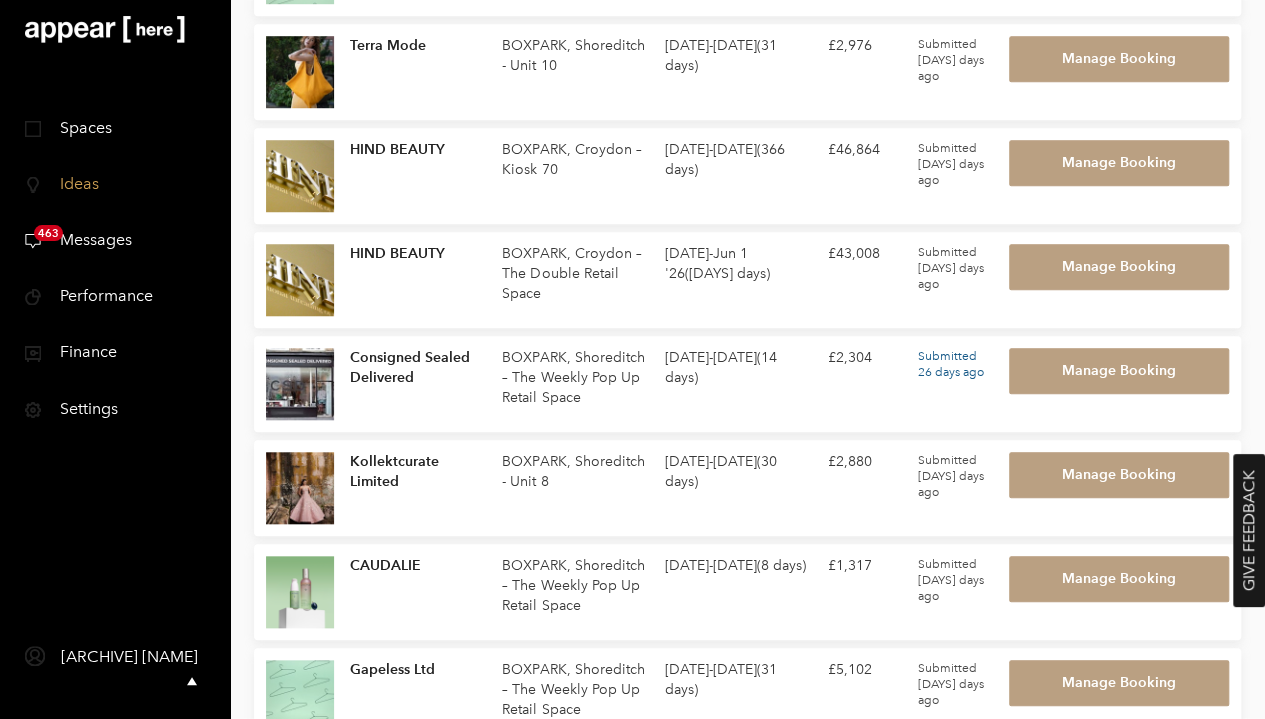 click on "Consigned Sealed Delivered" at bounding box center (418, 384) 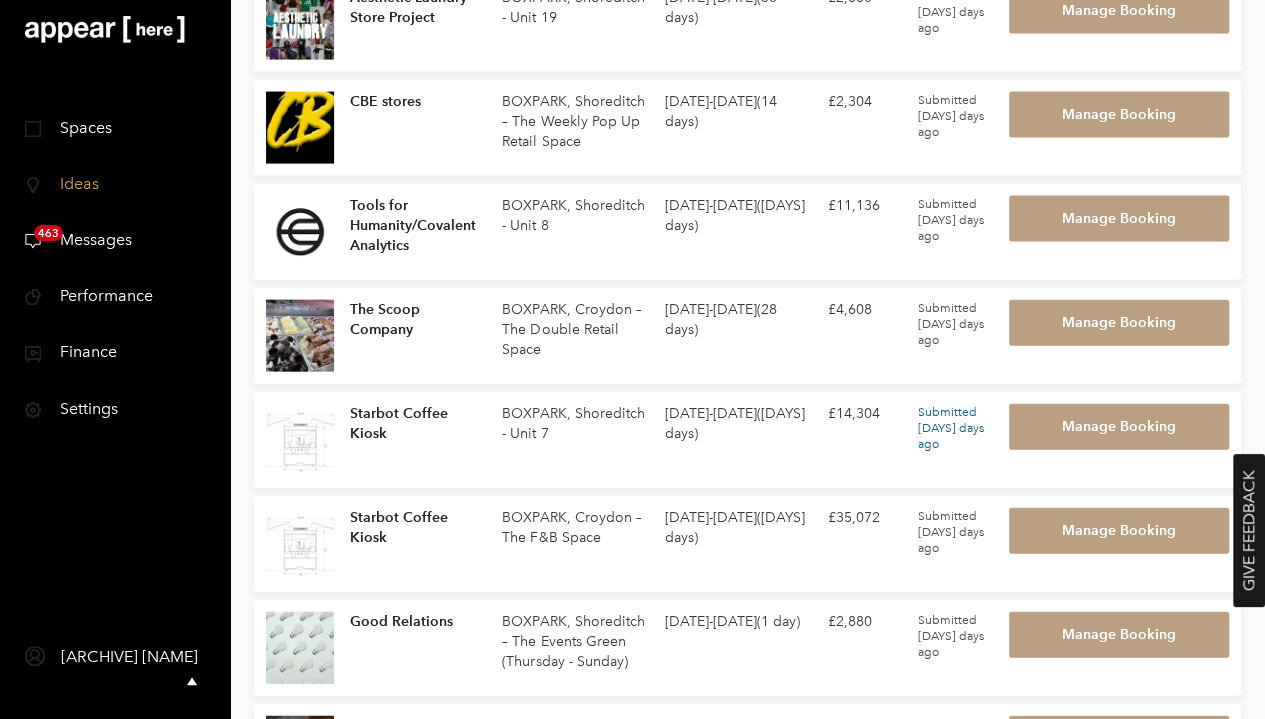 scroll, scrollTop: 2200, scrollLeft: 0, axis: vertical 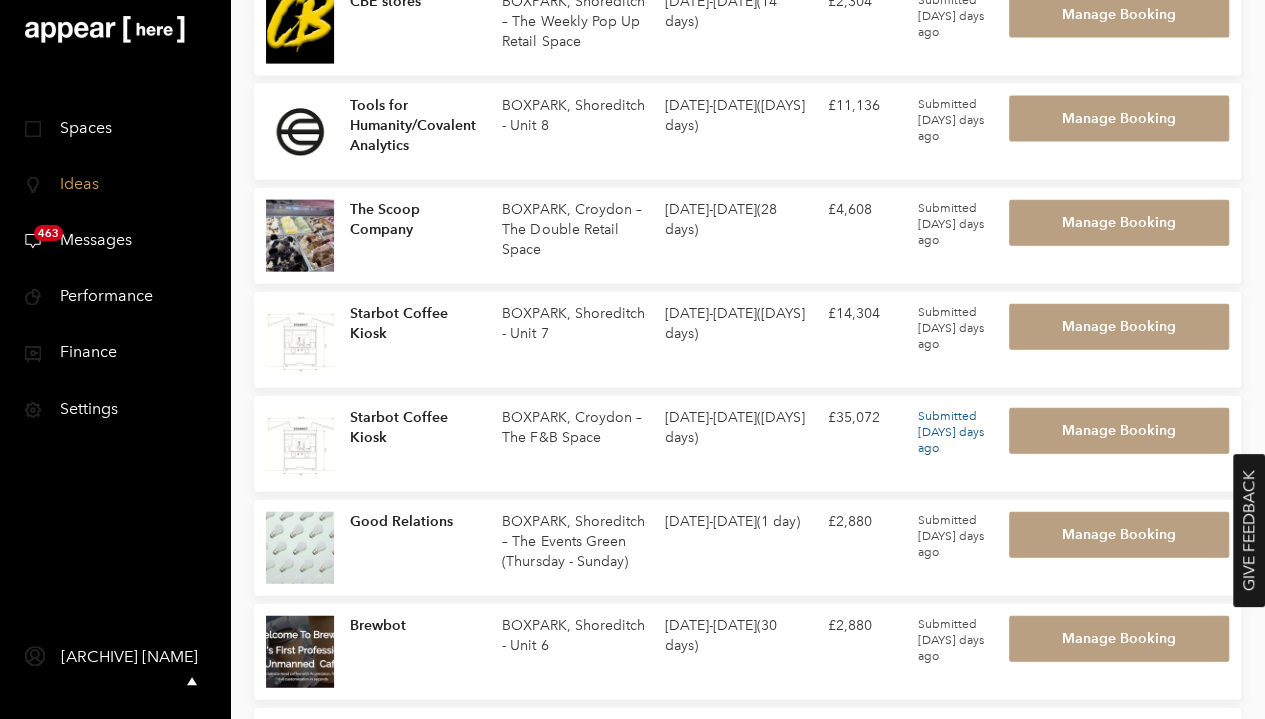 click at bounding box center [300, 444] 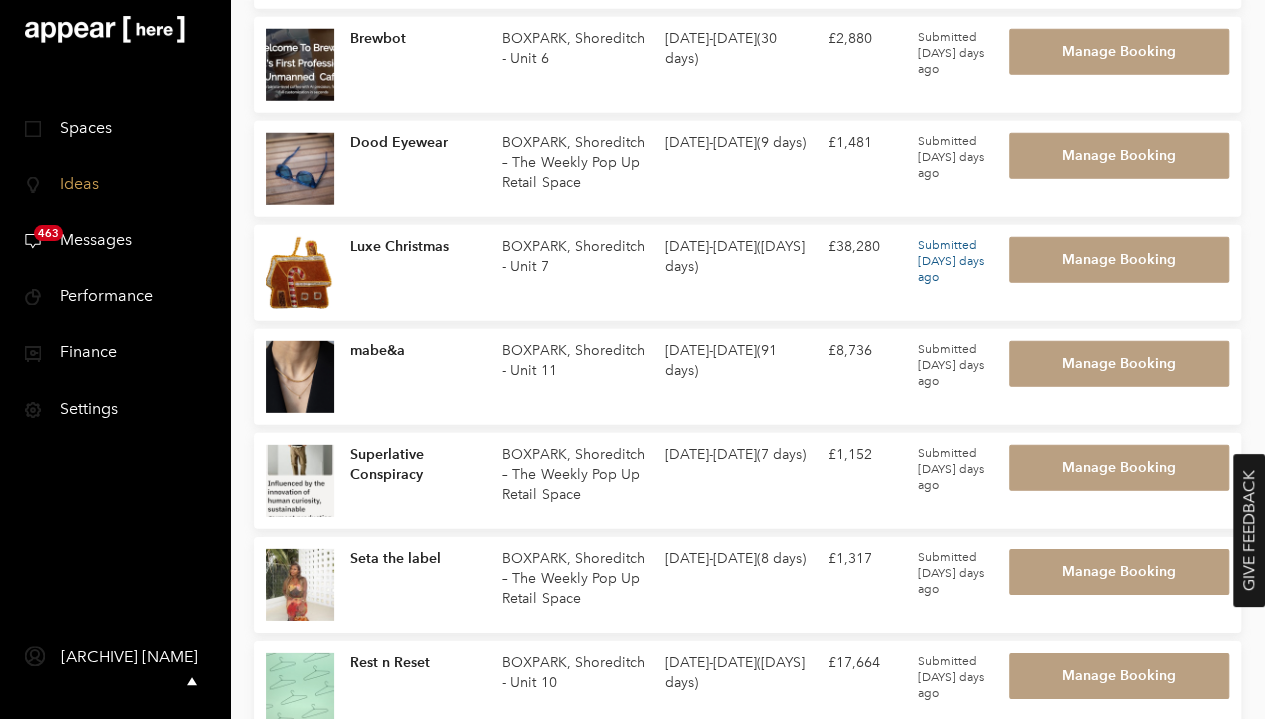 scroll, scrollTop: 2800, scrollLeft: 0, axis: vertical 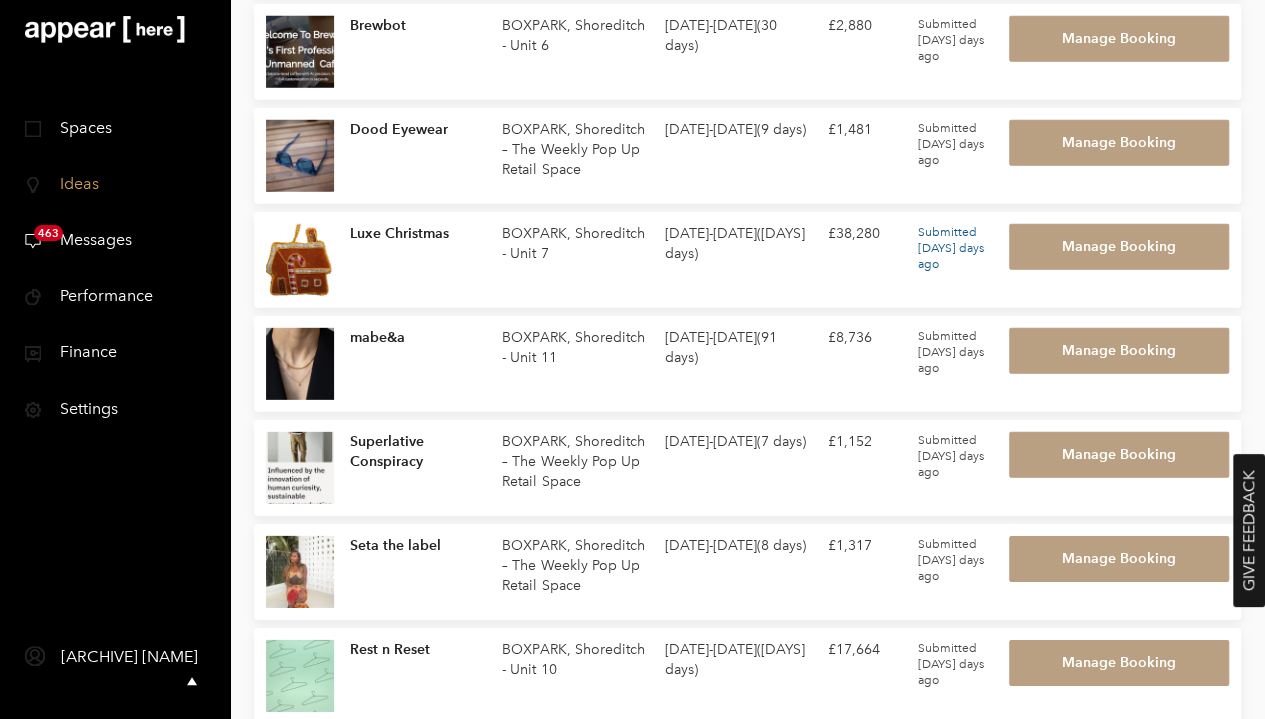 click at bounding box center (300, 260) 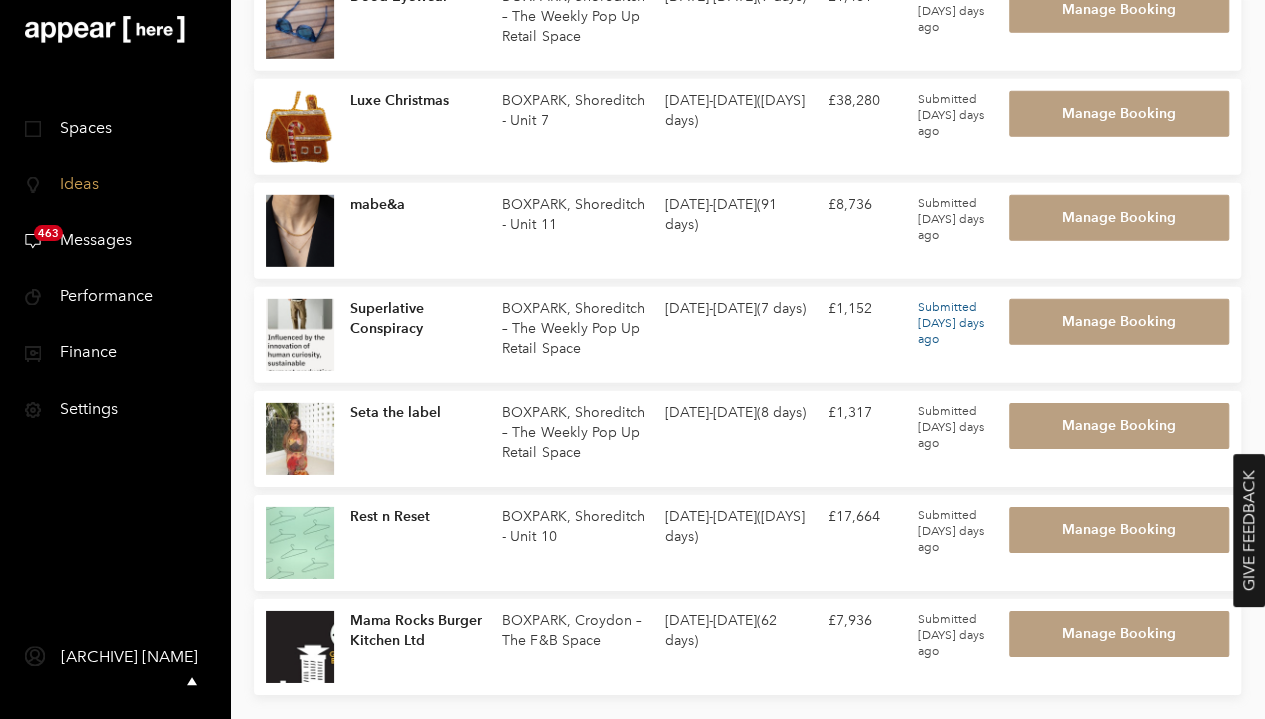 scroll, scrollTop: 2964, scrollLeft: 0, axis: vertical 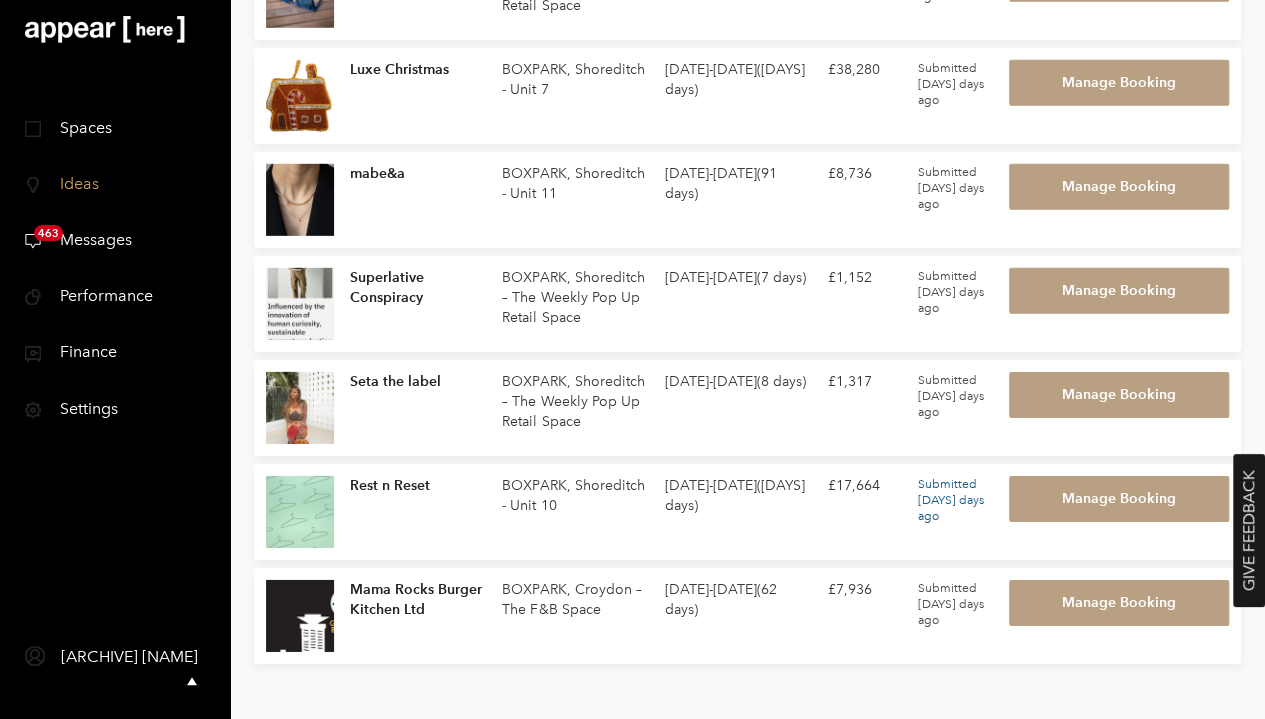 click at bounding box center (300, 512) 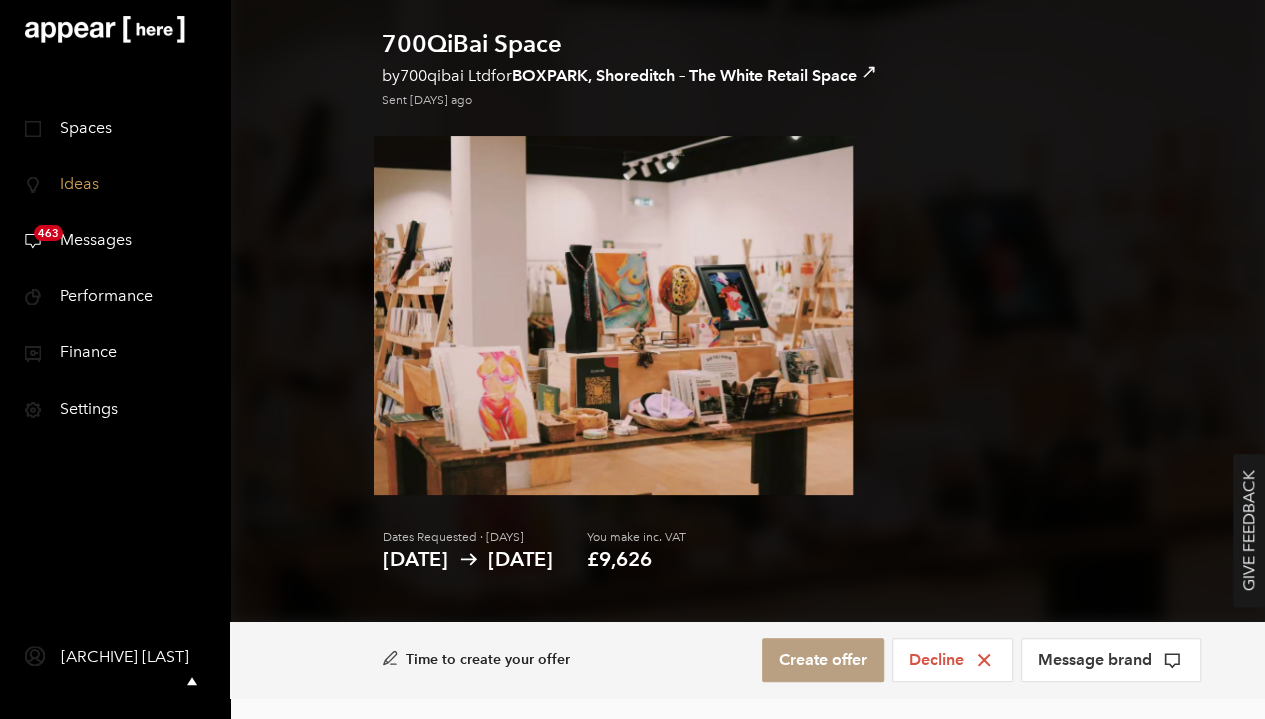 scroll, scrollTop: 0, scrollLeft: 0, axis: both 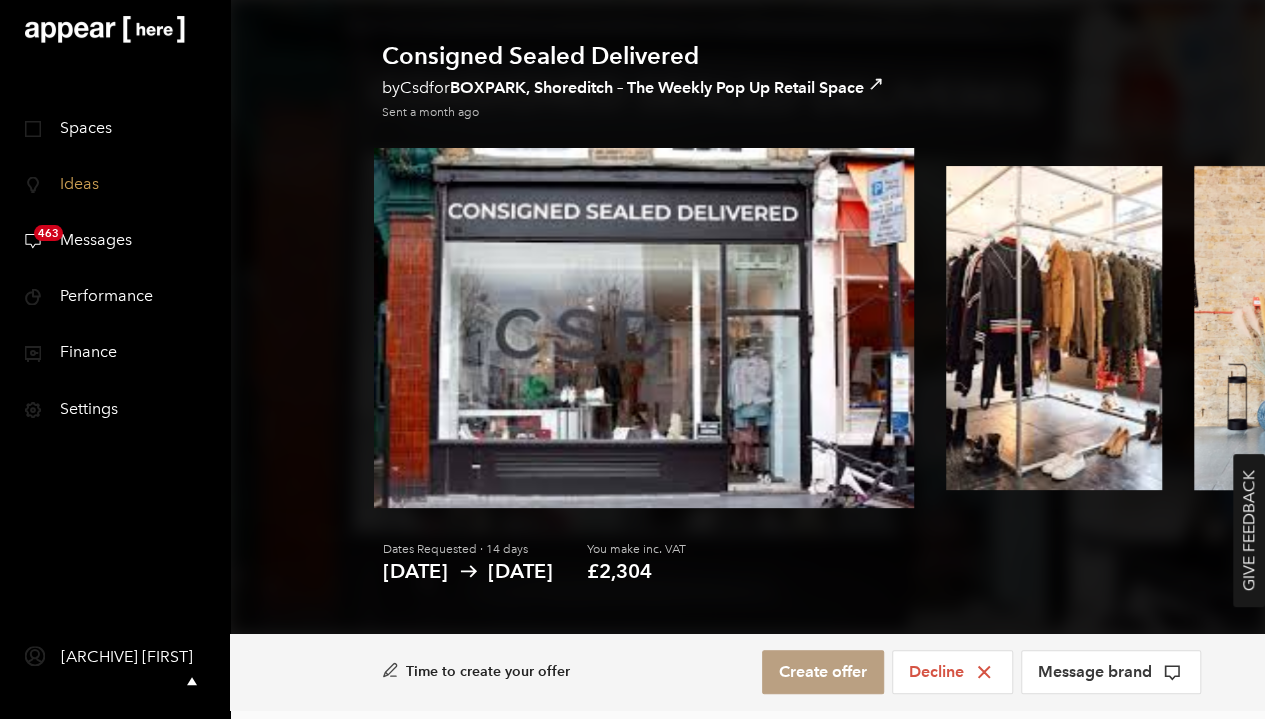 click at bounding box center [1302, 328] 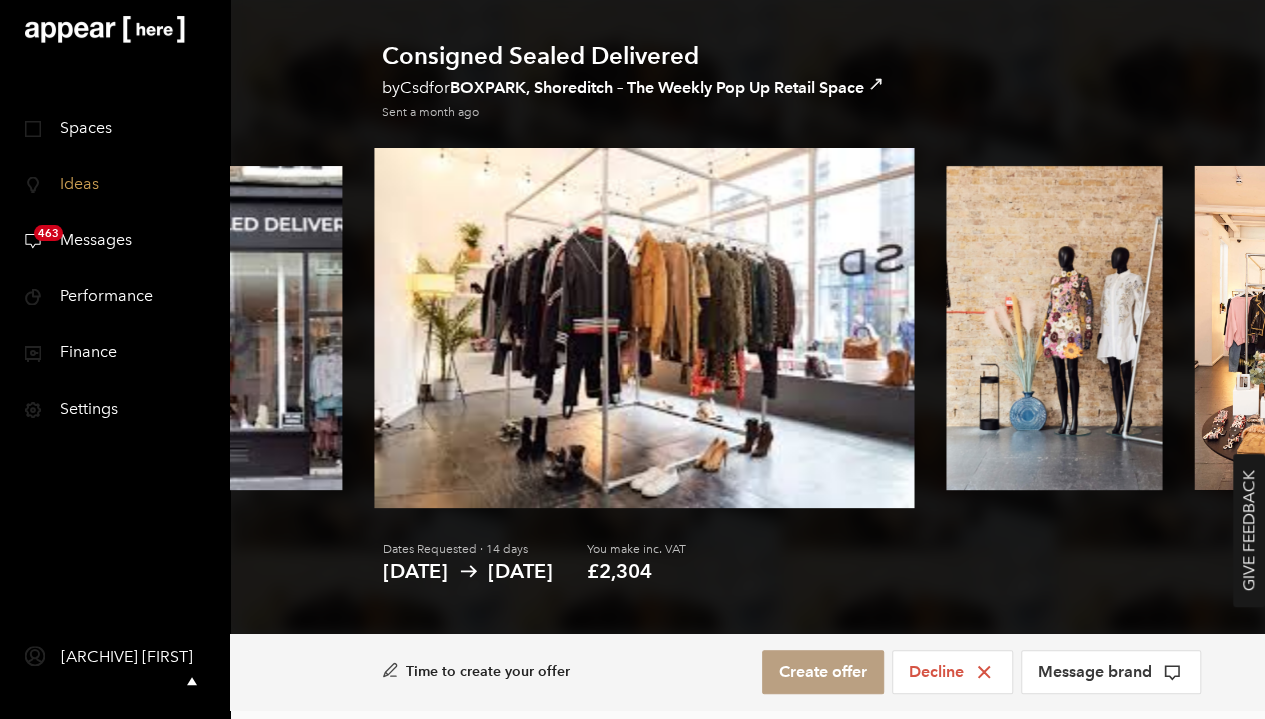 click at bounding box center (1302, 328) 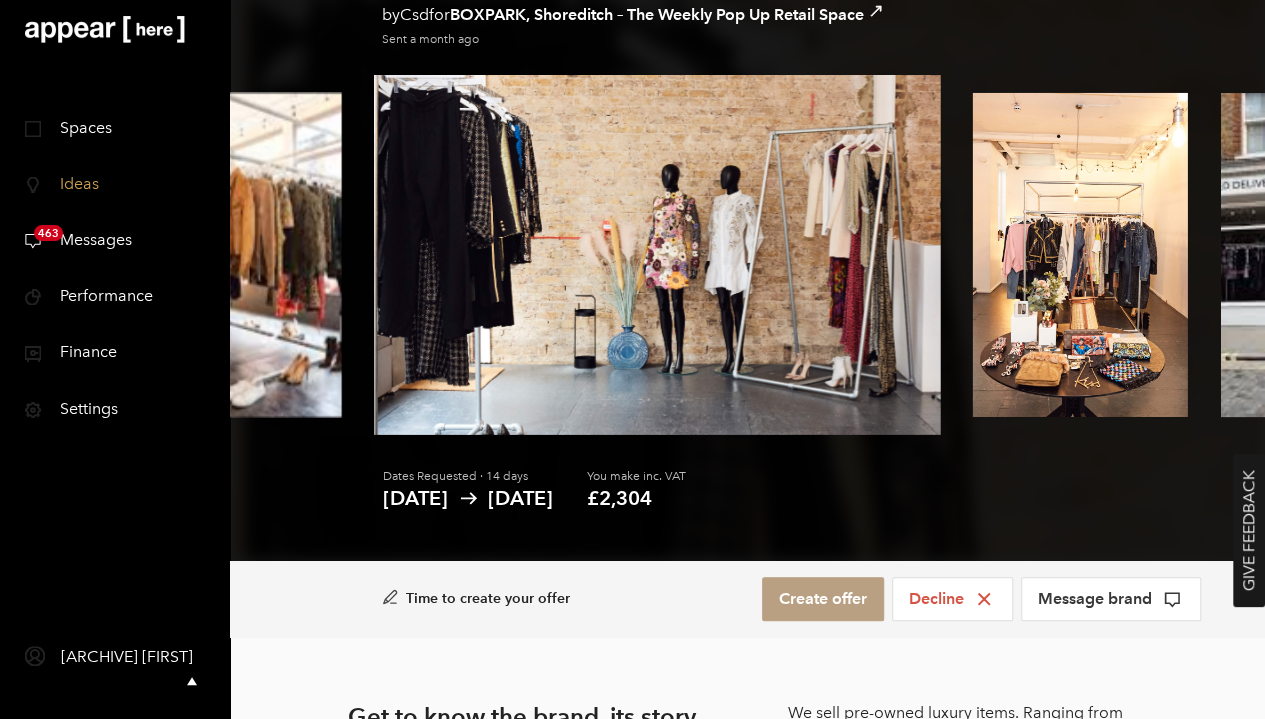 scroll, scrollTop: 0, scrollLeft: 0, axis: both 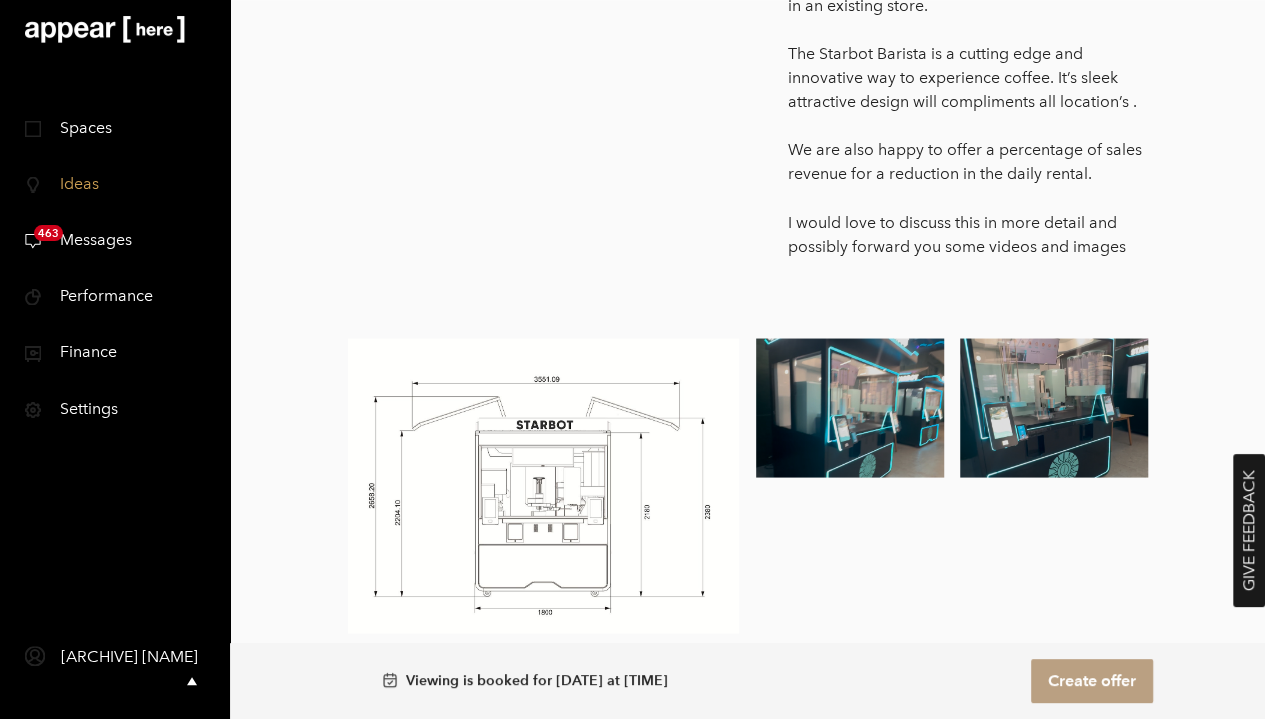 click at bounding box center (850, 408) 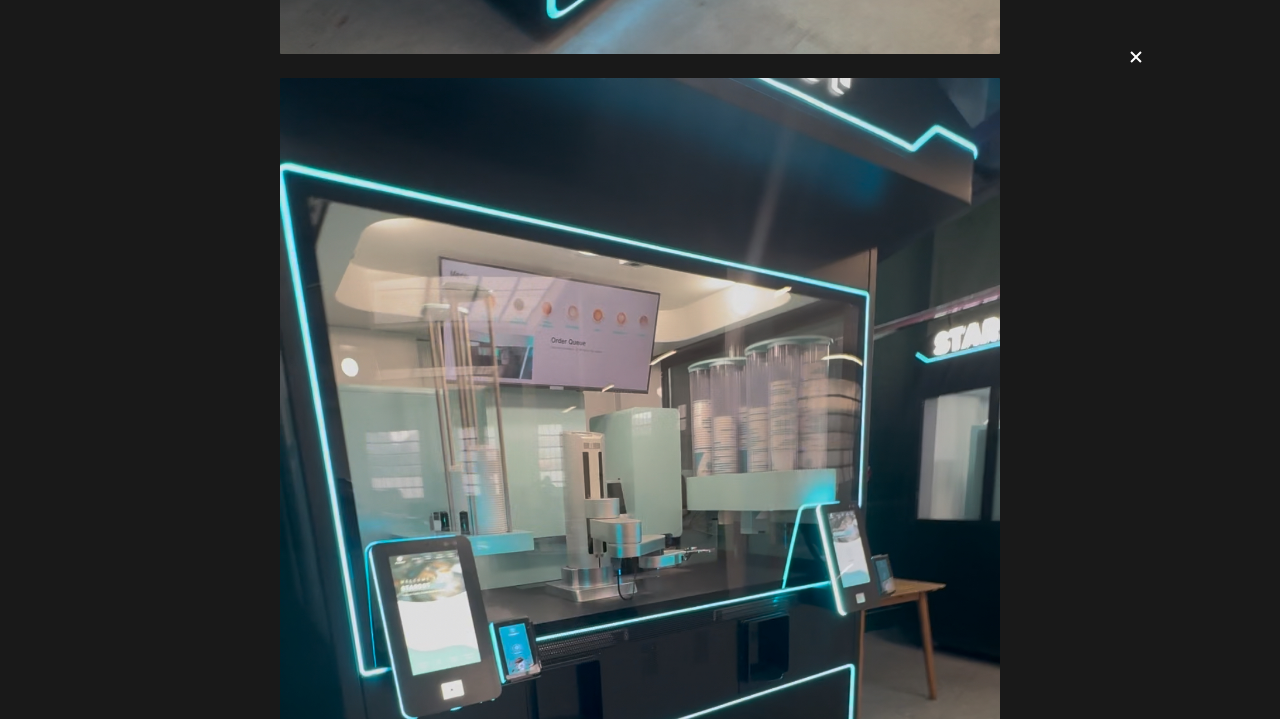scroll, scrollTop: 1143, scrollLeft: 0, axis: vertical 